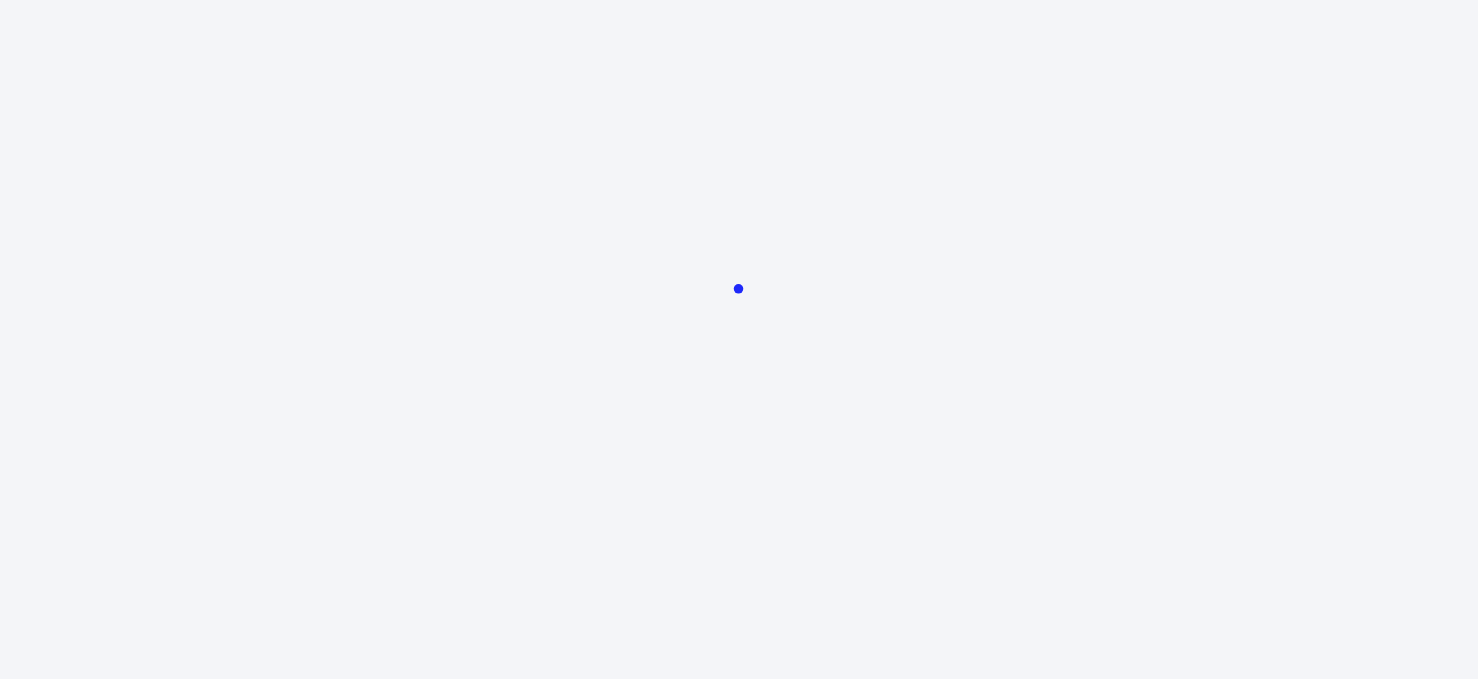 scroll, scrollTop: 0, scrollLeft: 0, axis: both 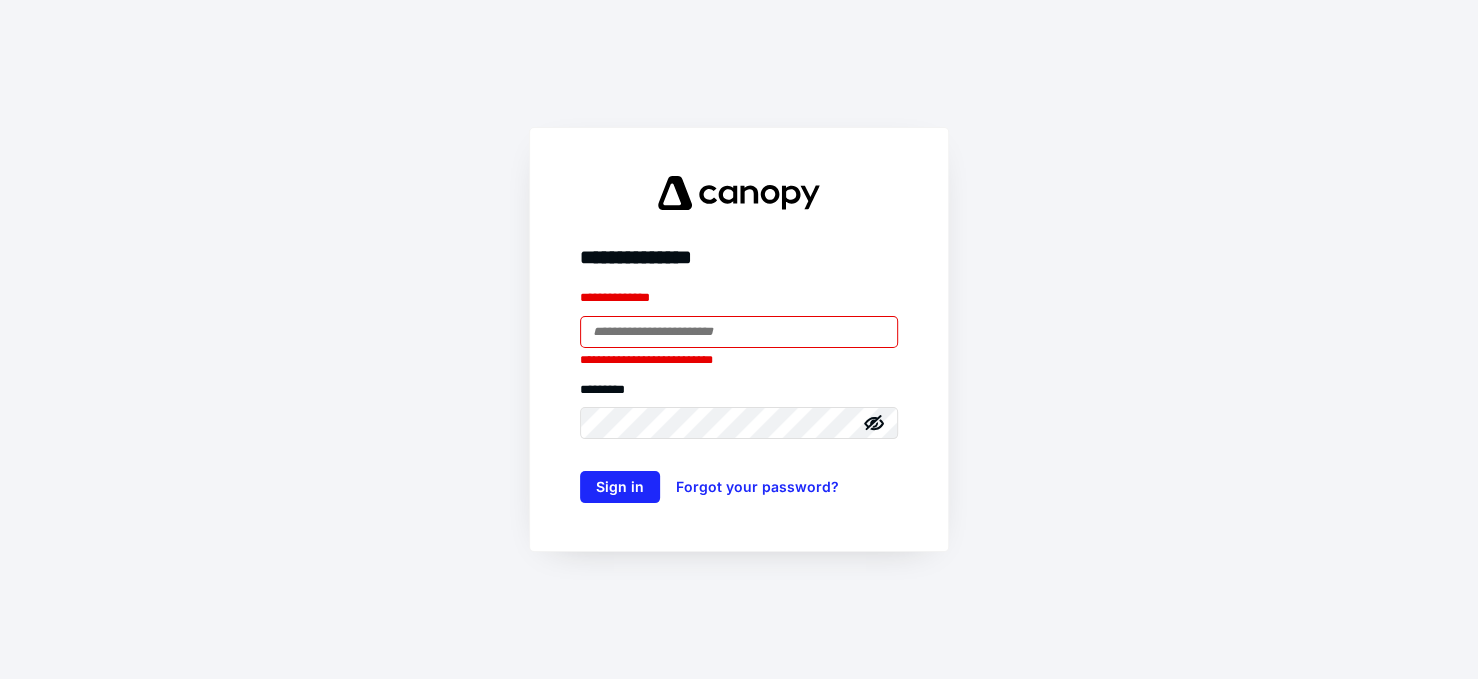 click on "**********" at bounding box center [739, 302] 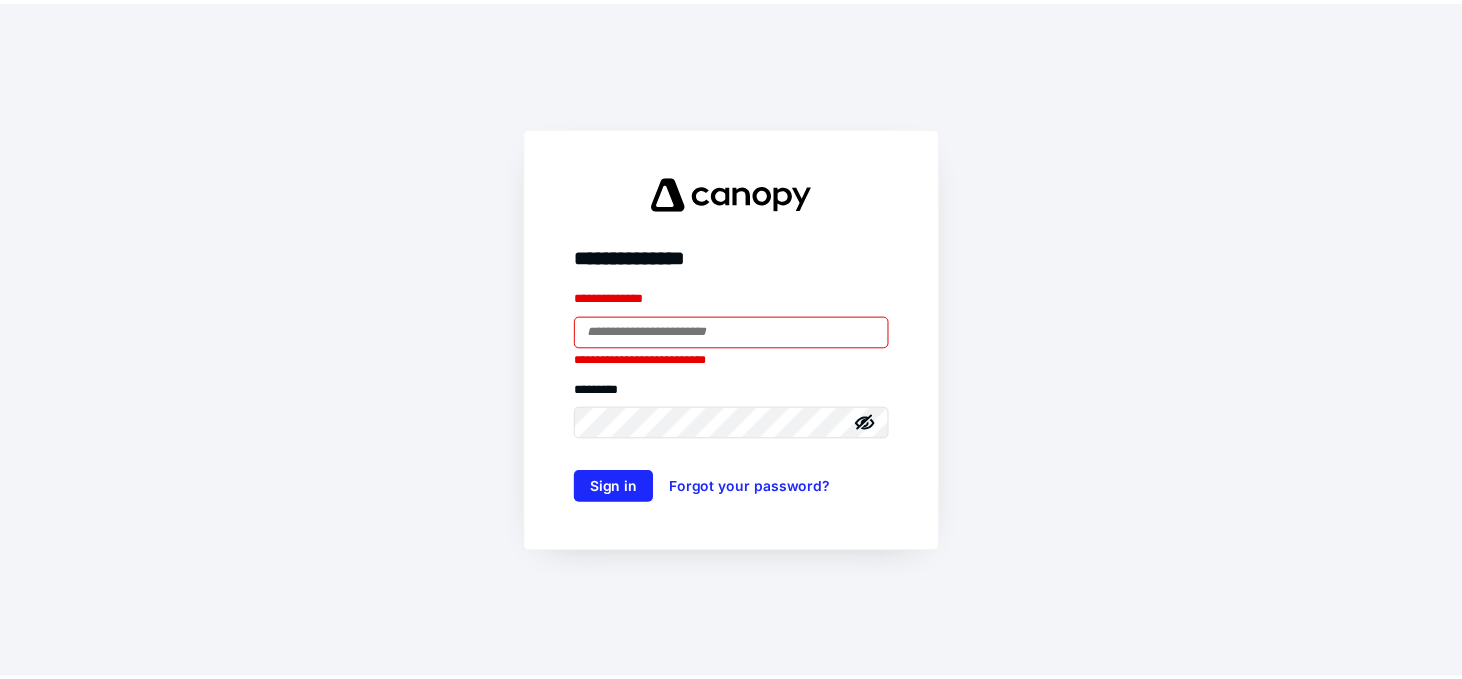 scroll, scrollTop: 0, scrollLeft: 0, axis: both 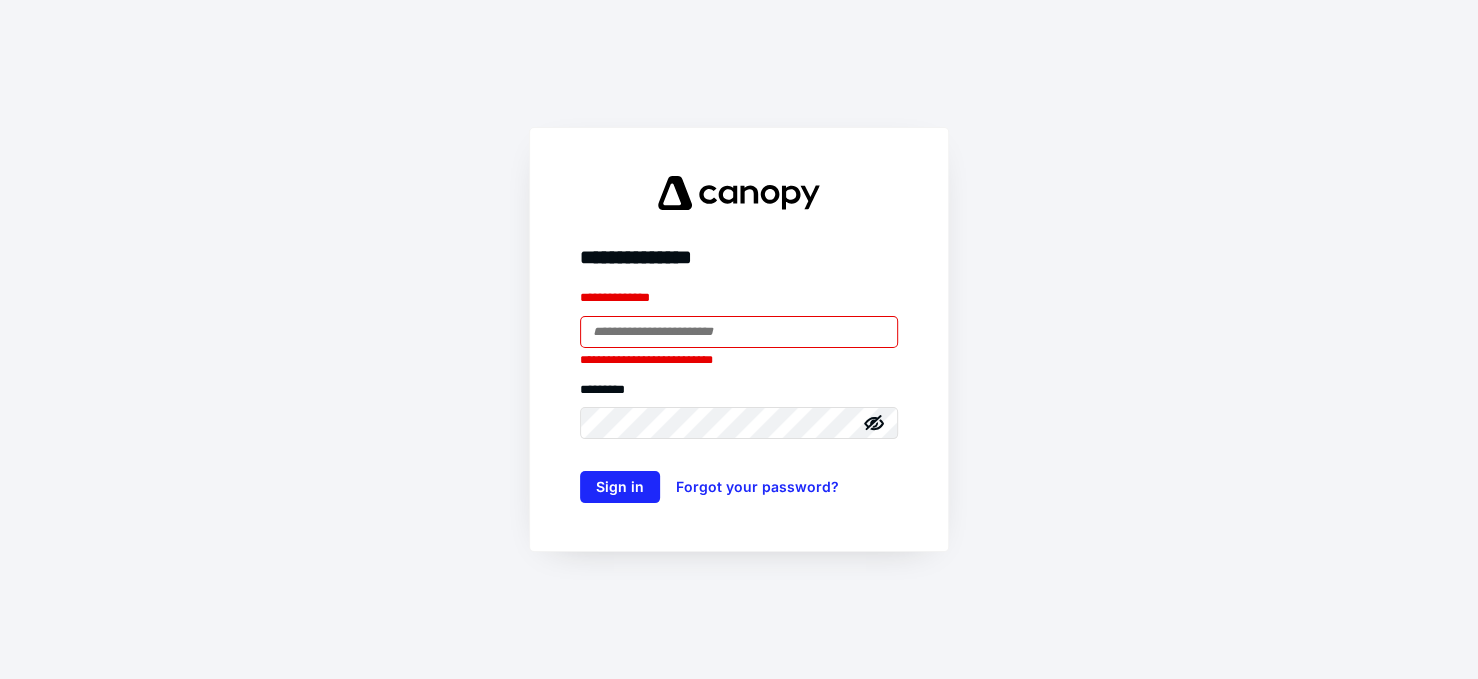 click at bounding box center (739, 332) 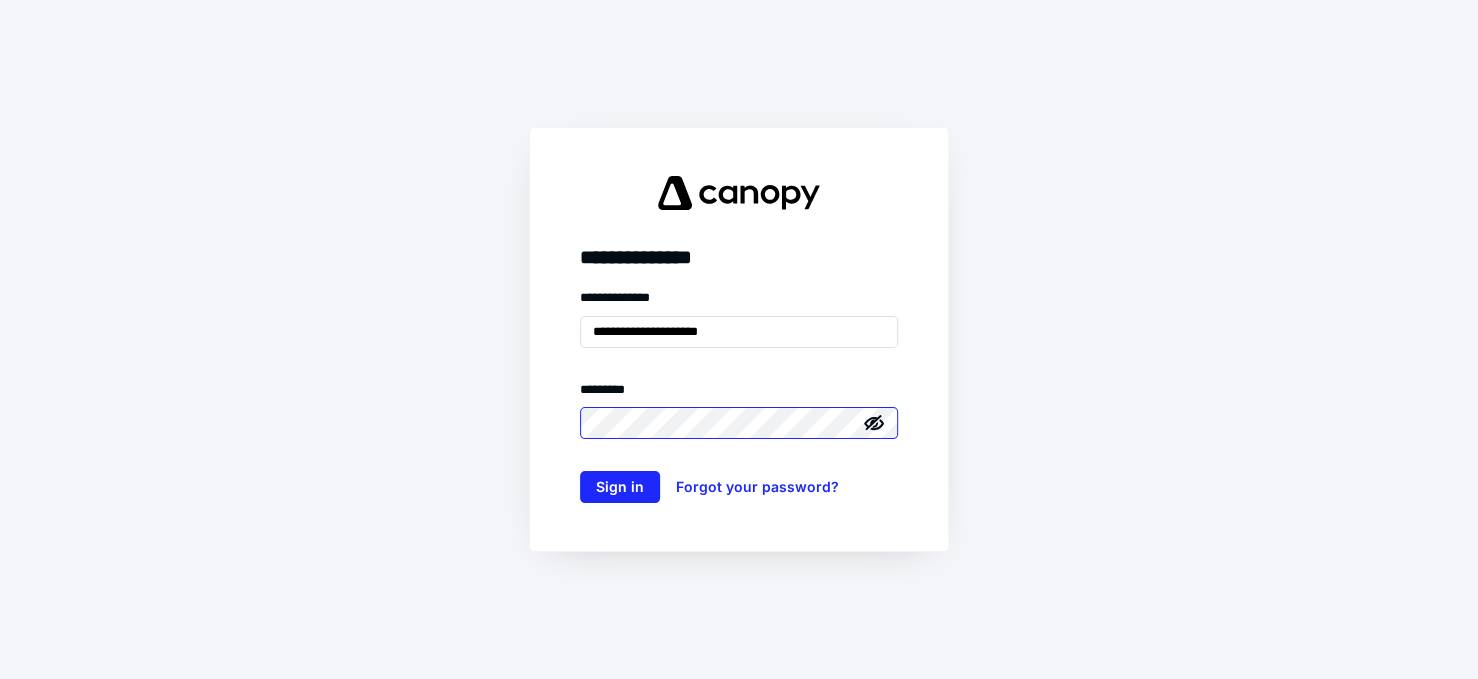 click on "Sign in" at bounding box center (620, 487) 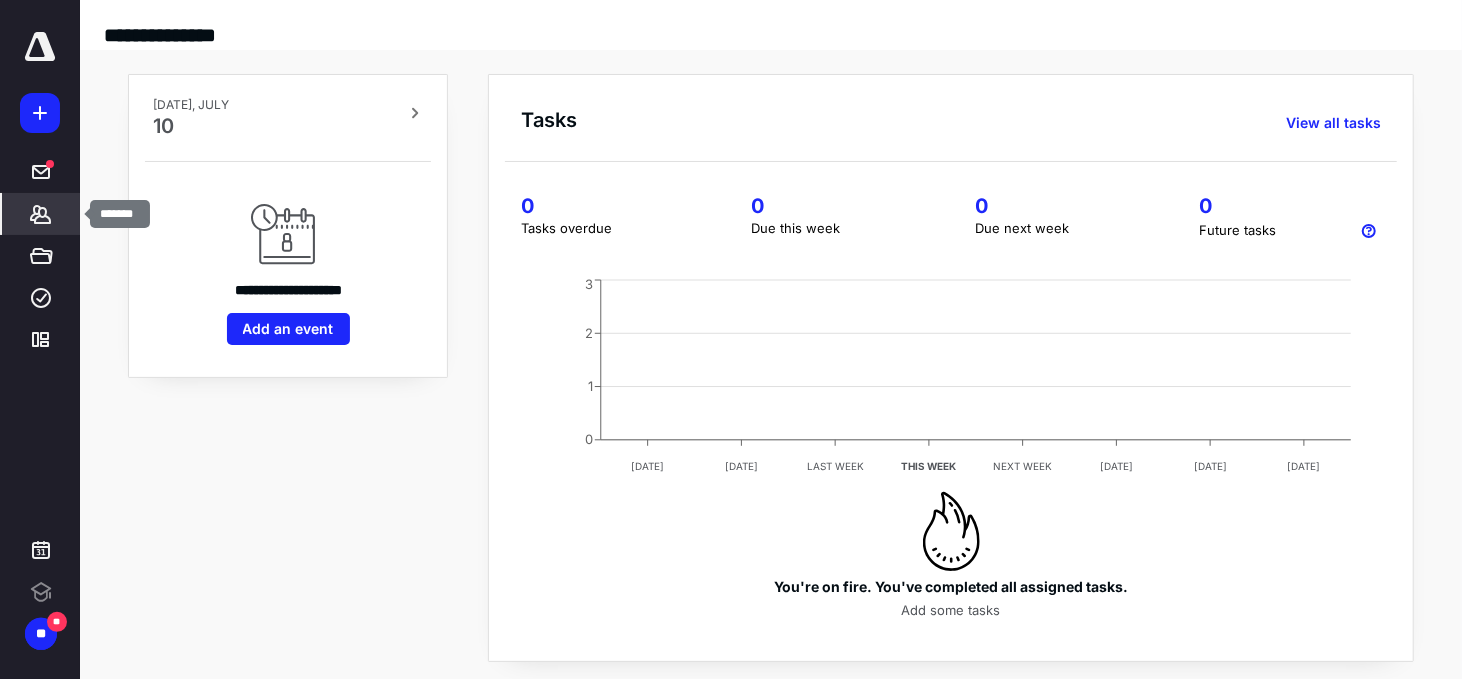 click 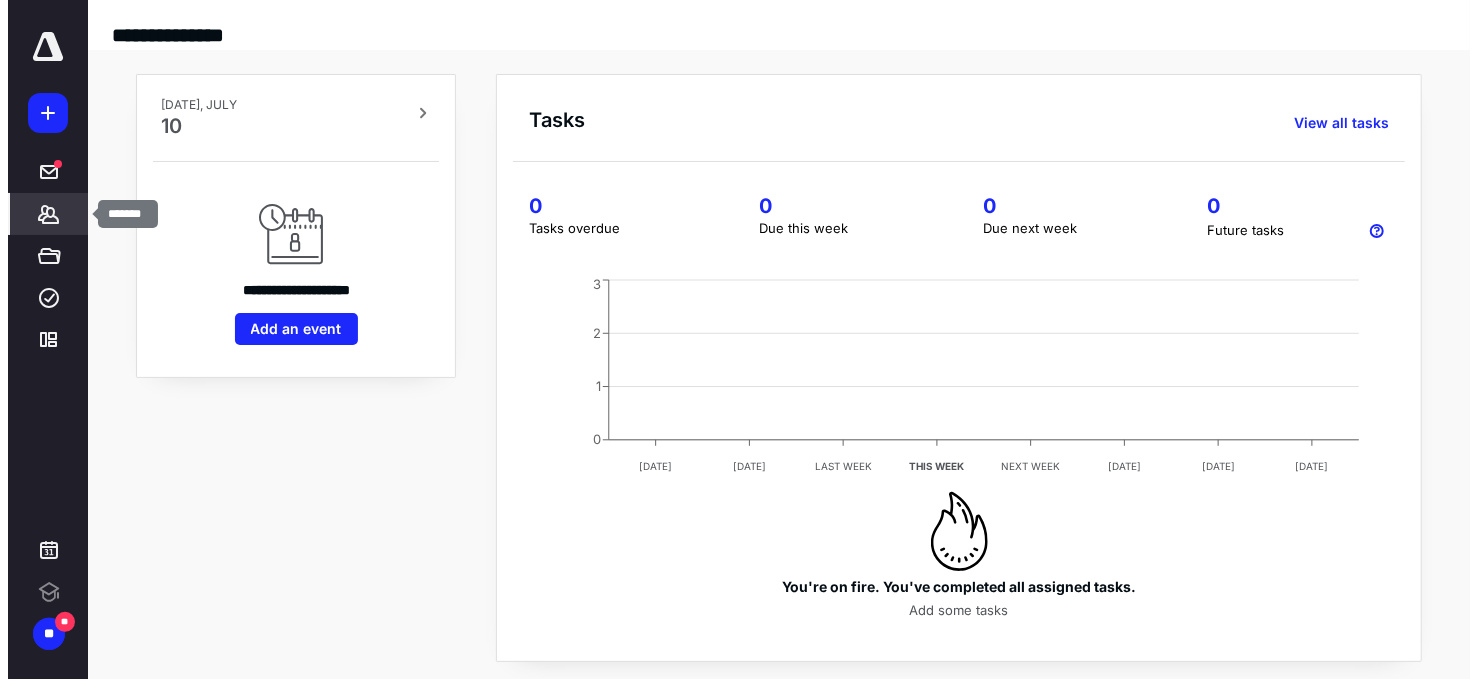 scroll, scrollTop: 0, scrollLeft: 0, axis: both 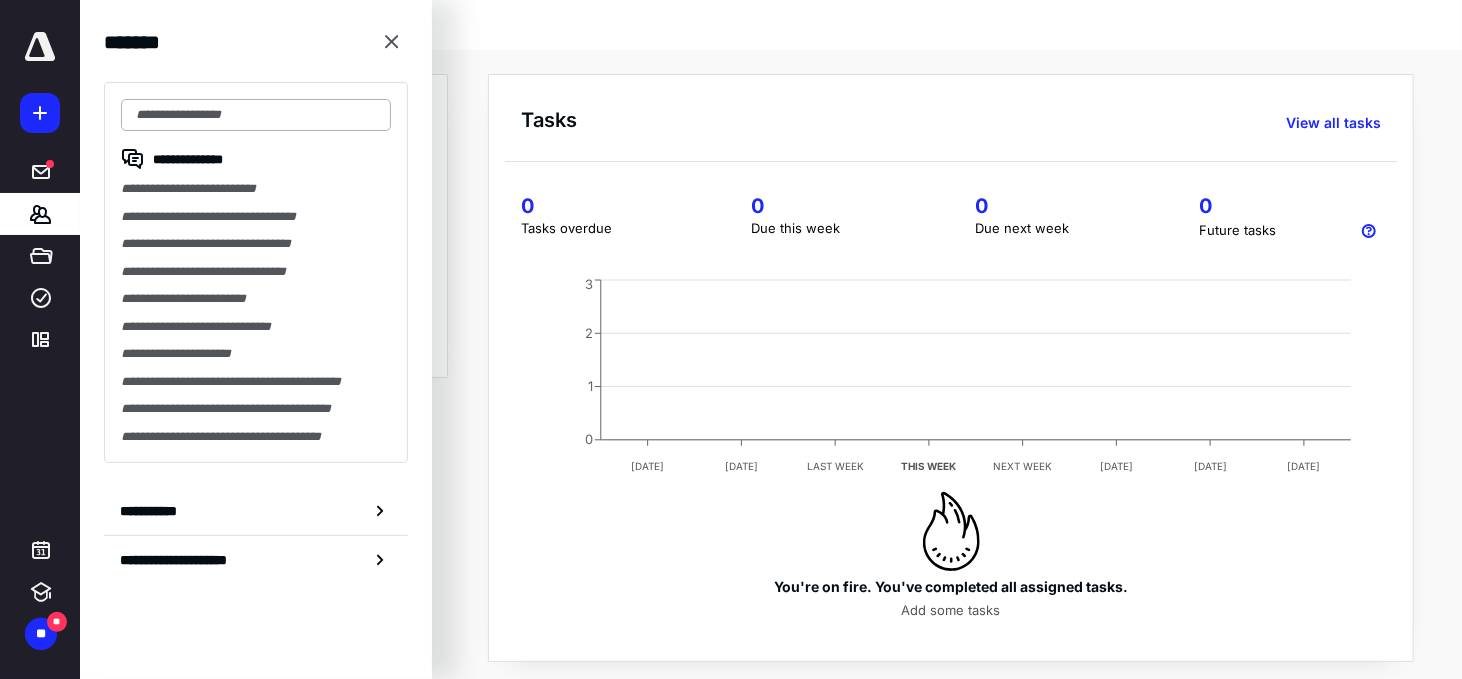 click at bounding box center (256, 115) 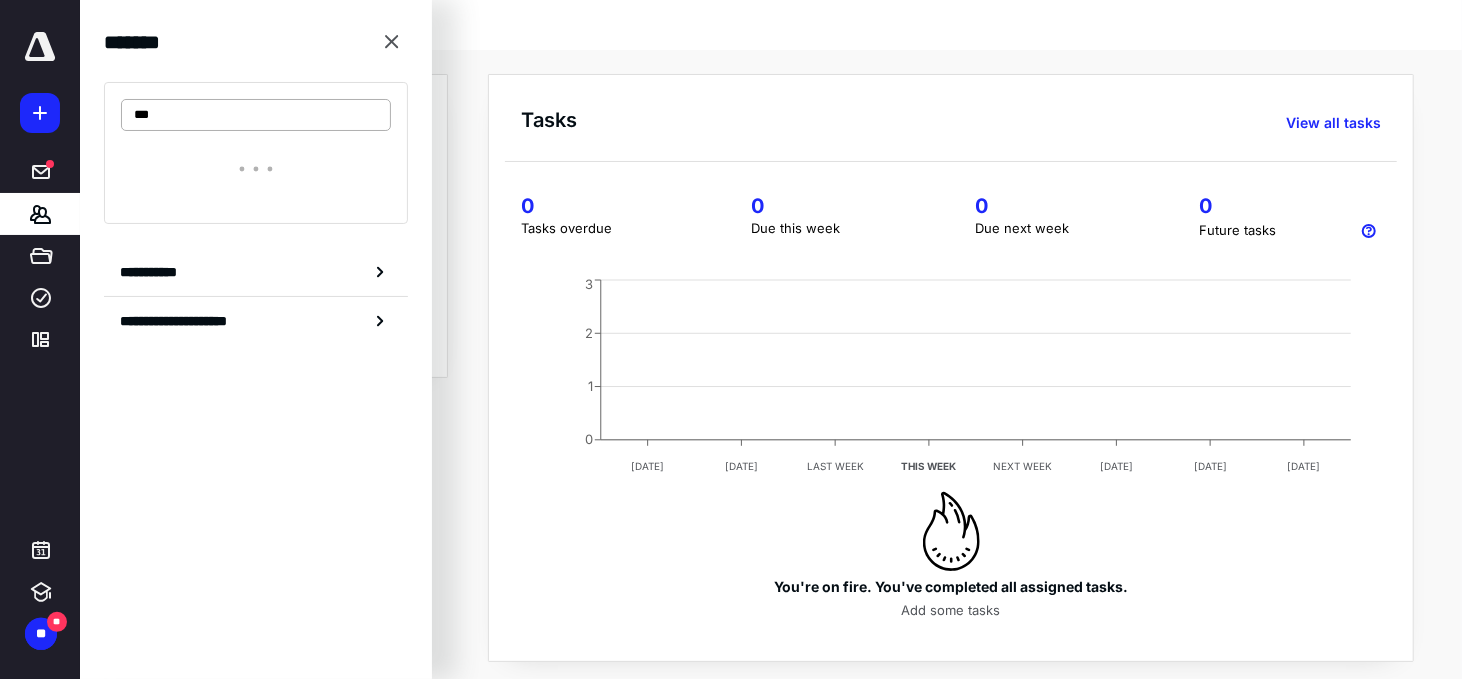 type on "****" 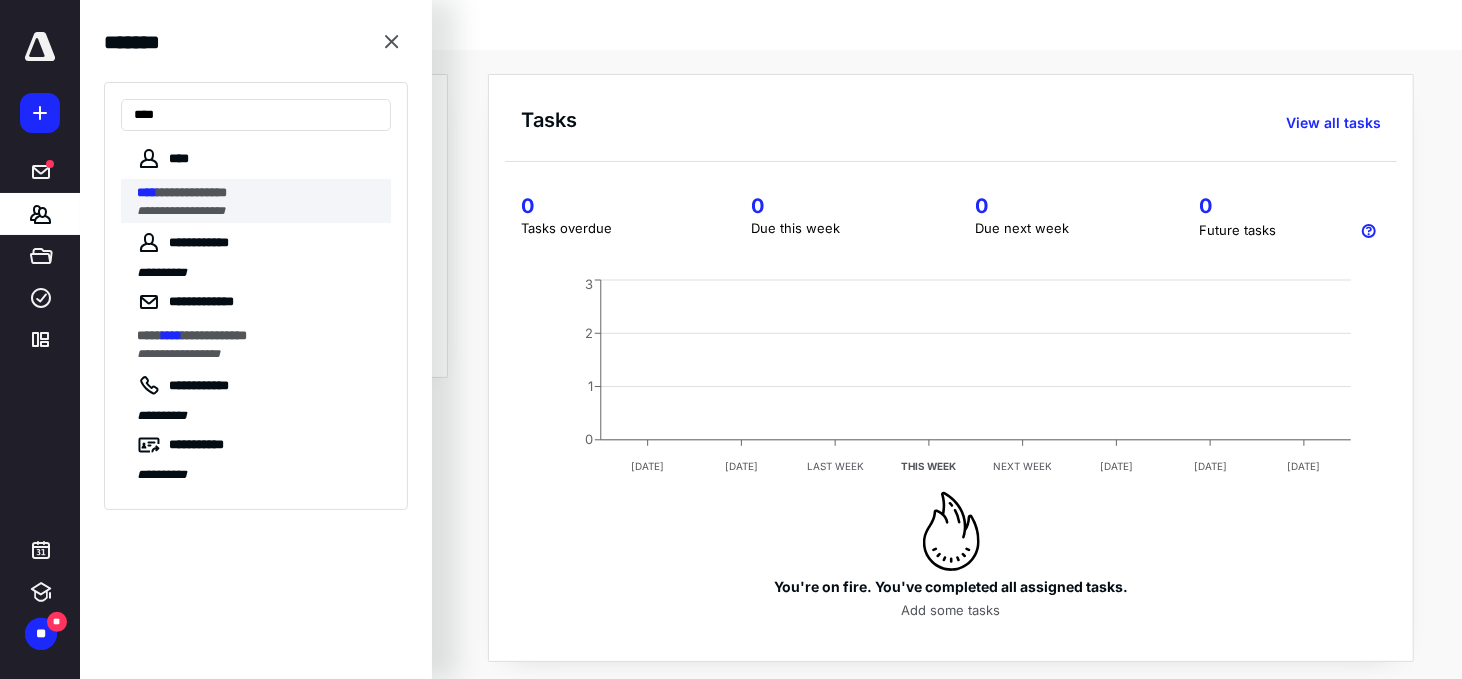 click on "**********" at bounding box center (192, 192) 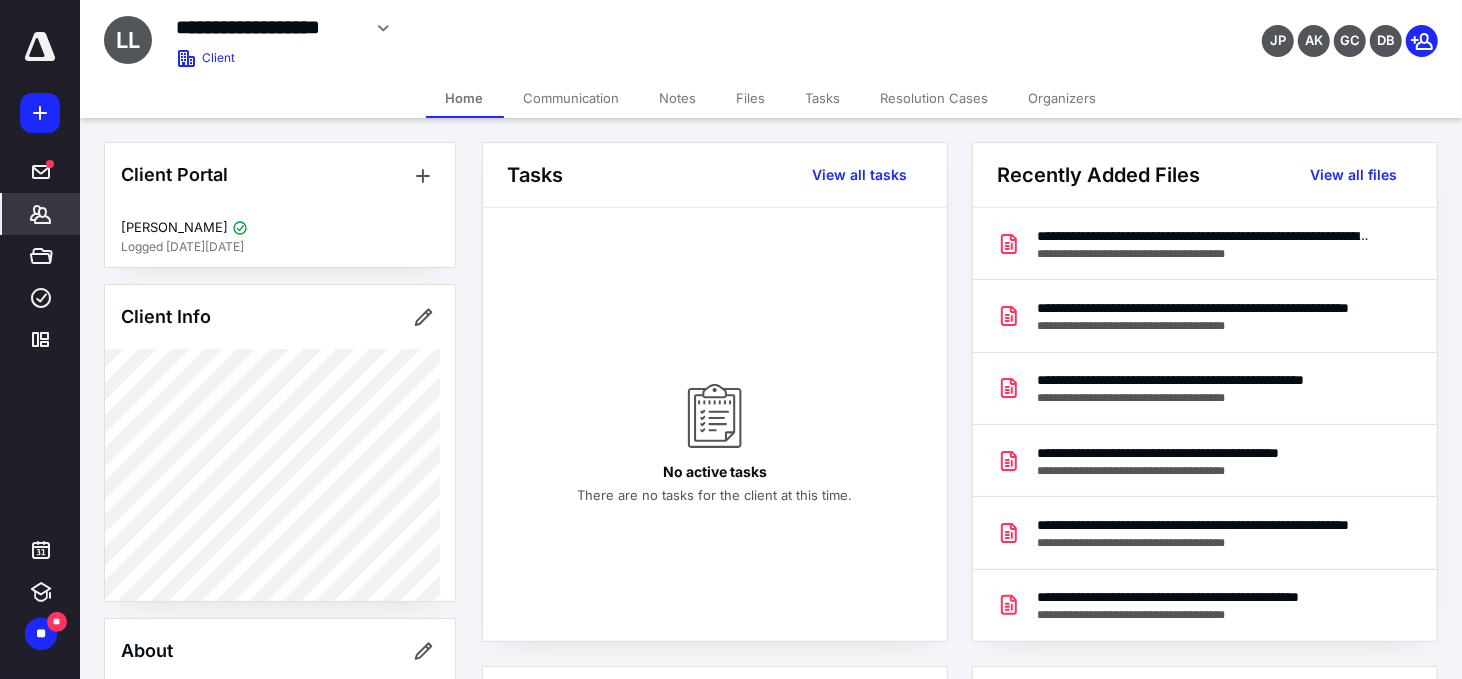 click on "Files" at bounding box center (751, 98) 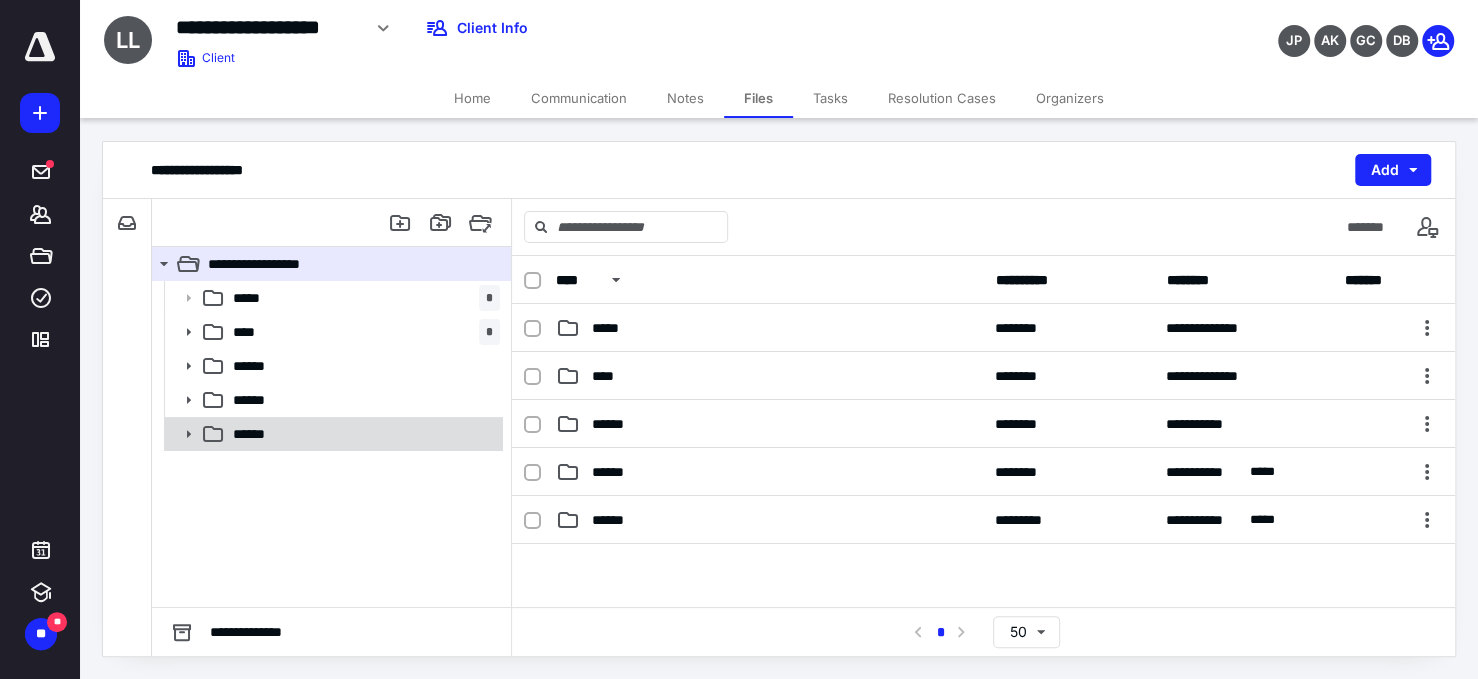 click 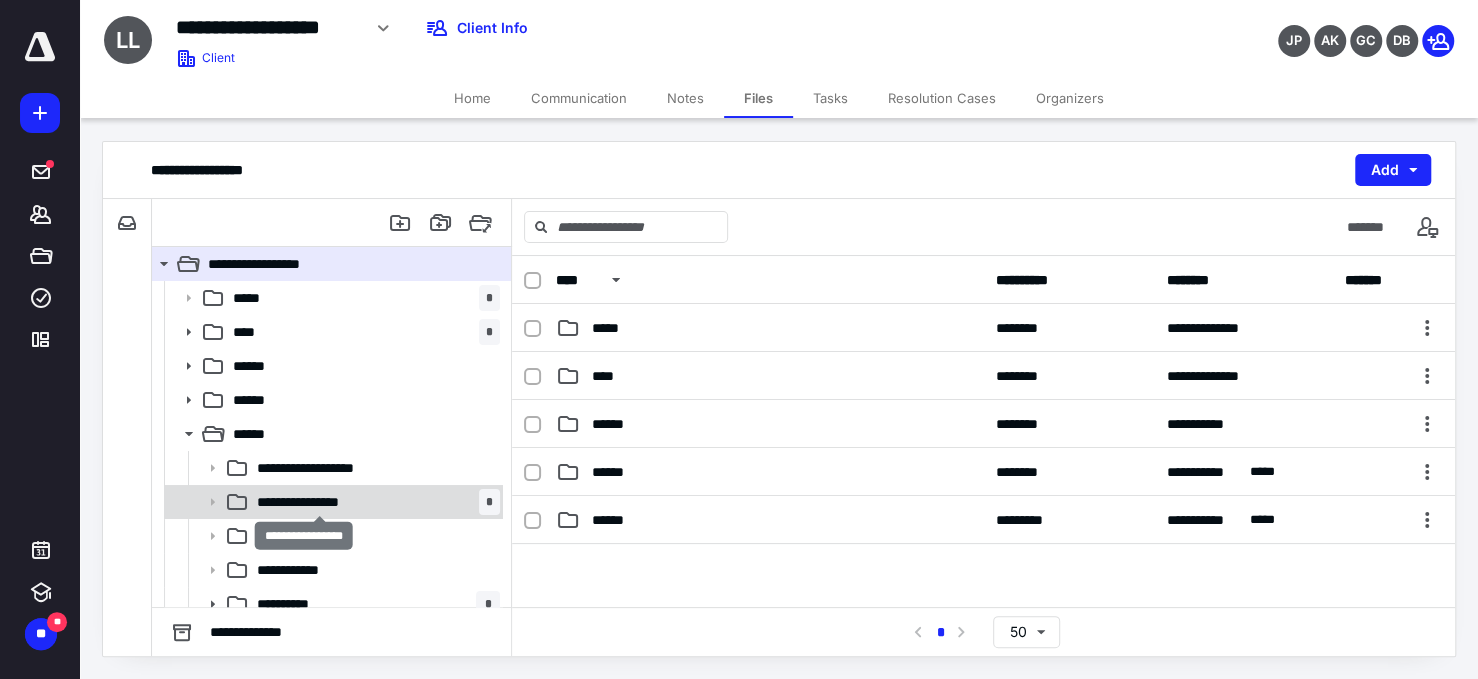 click on "**********" at bounding box center [320, 502] 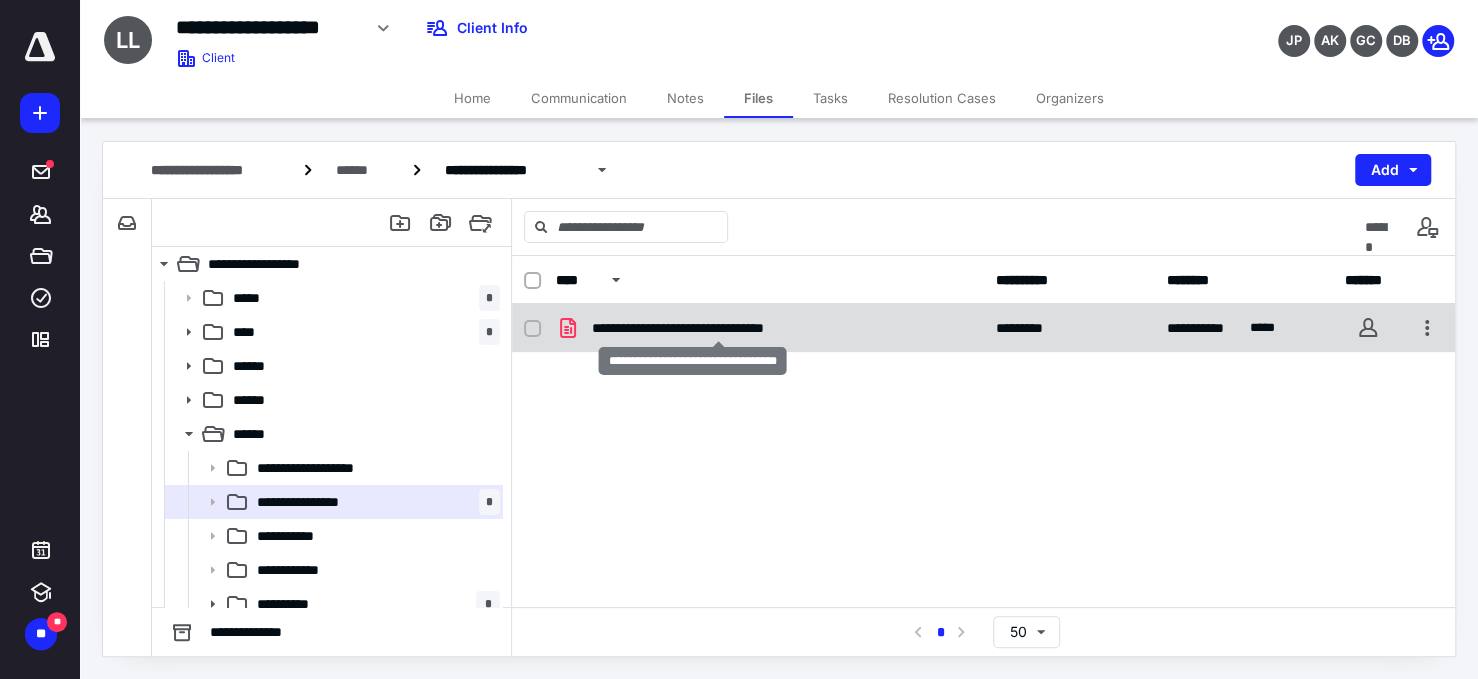 click on "**********" at bounding box center (719, 328) 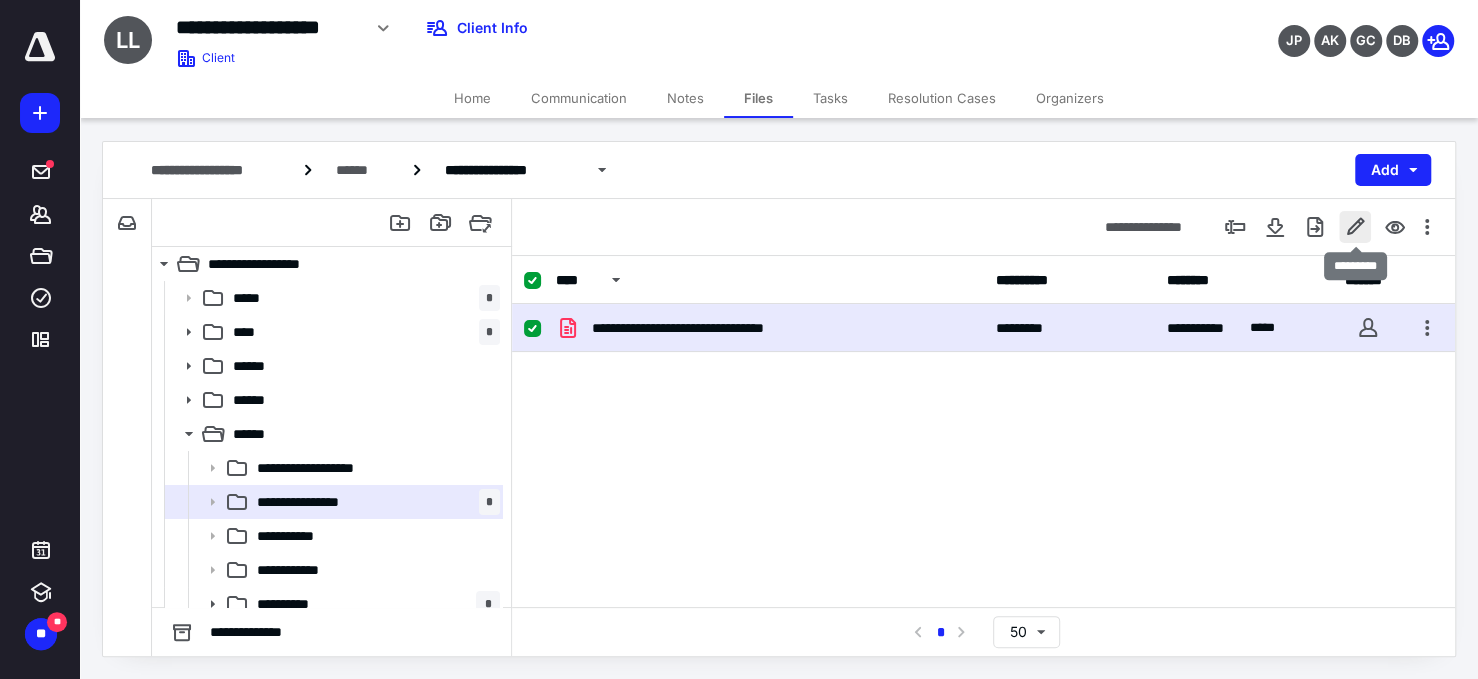 click at bounding box center (1355, 227) 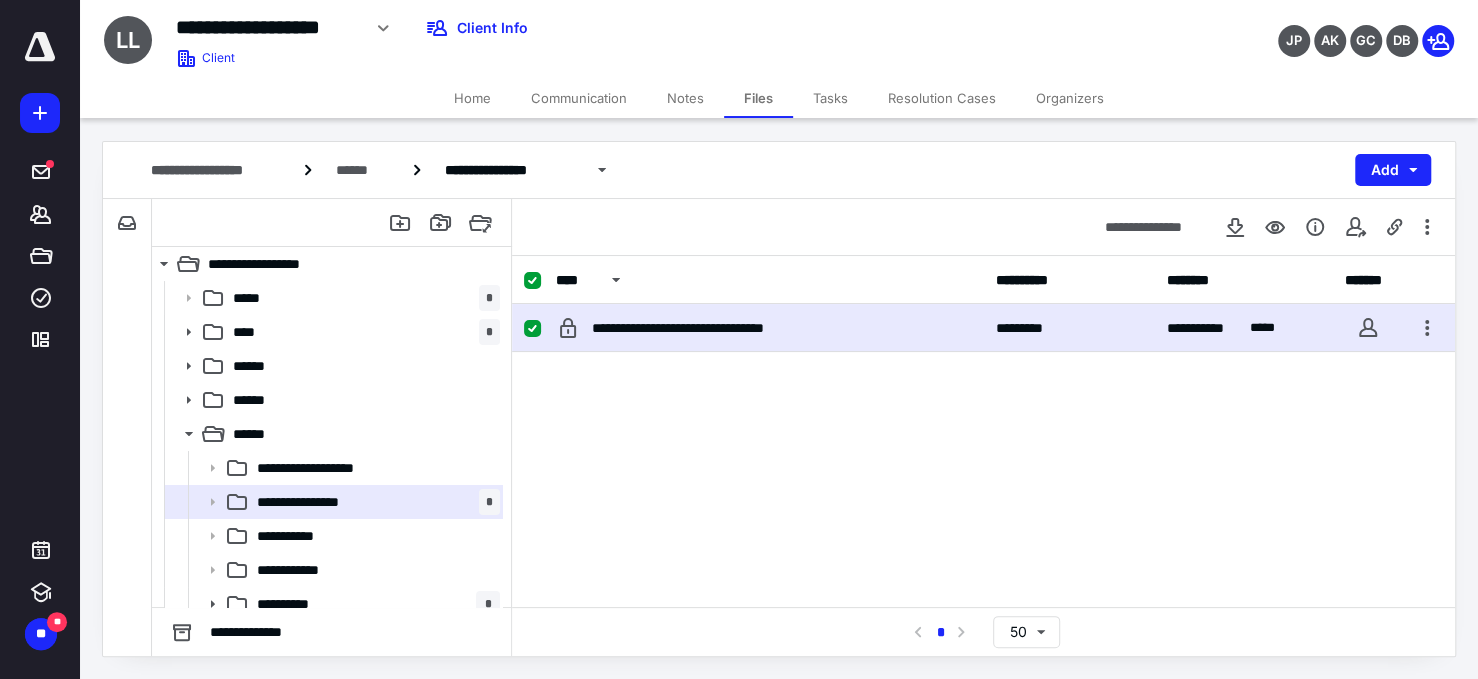 click on "Communication" at bounding box center [579, 98] 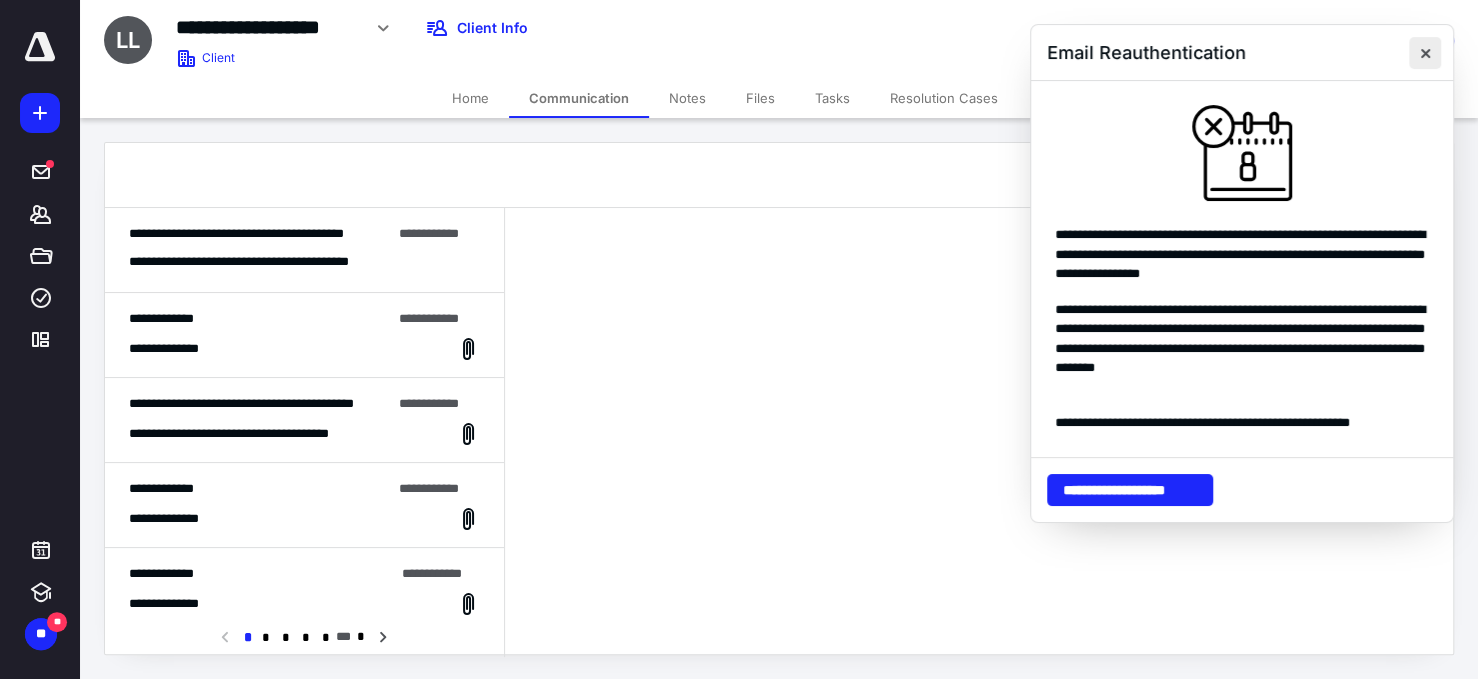 click at bounding box center [1425, 53] 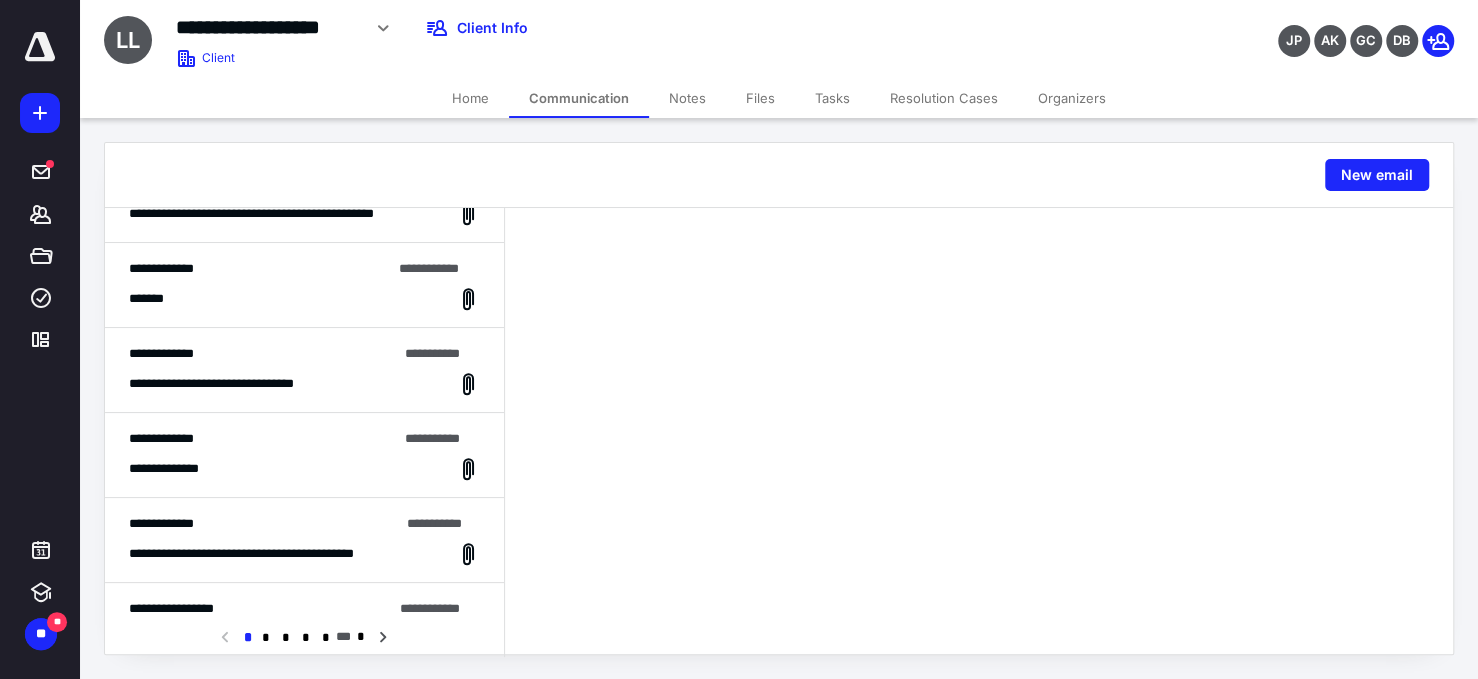 scroll, scrollTop: 1000, scrollLeft: 0, axis: vertical 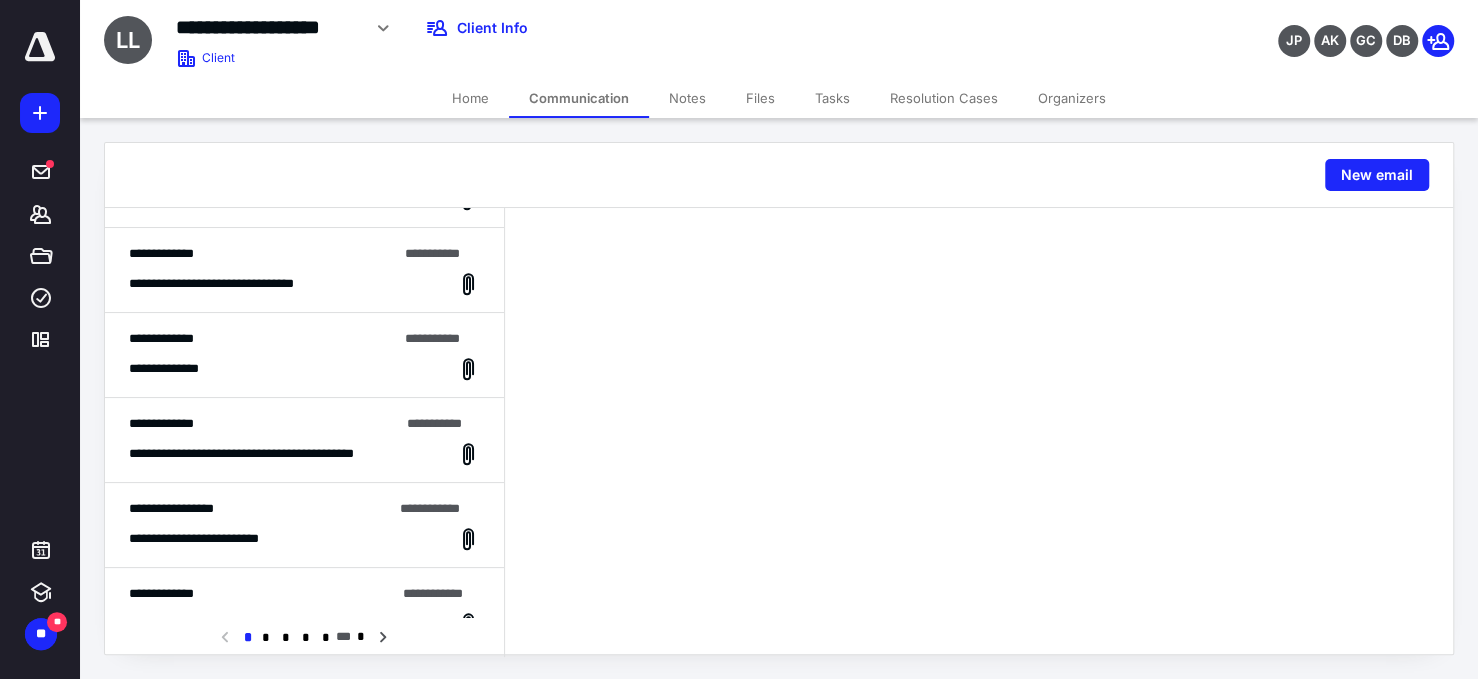 click on "**********" at bounding box center (304, 525) 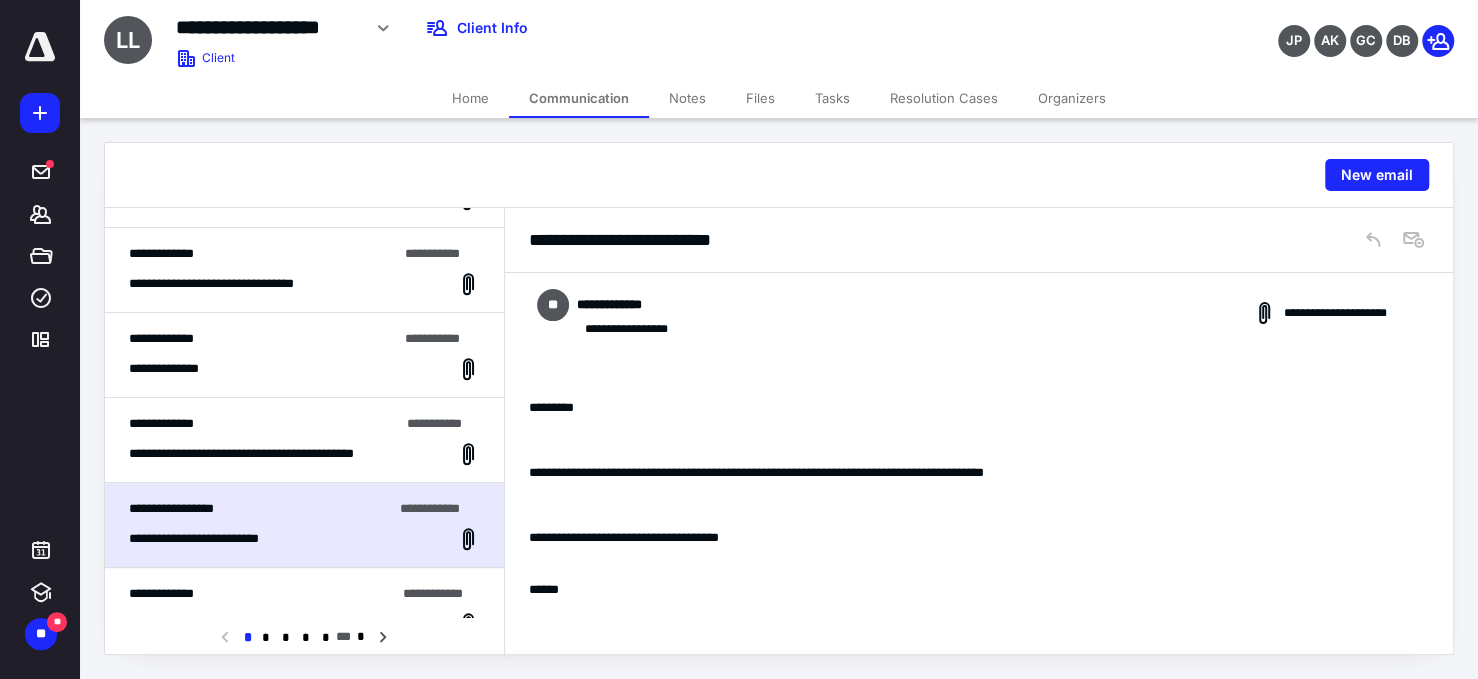scroll, scrollTop: 733, scrollLeft: 0, axis: vertical 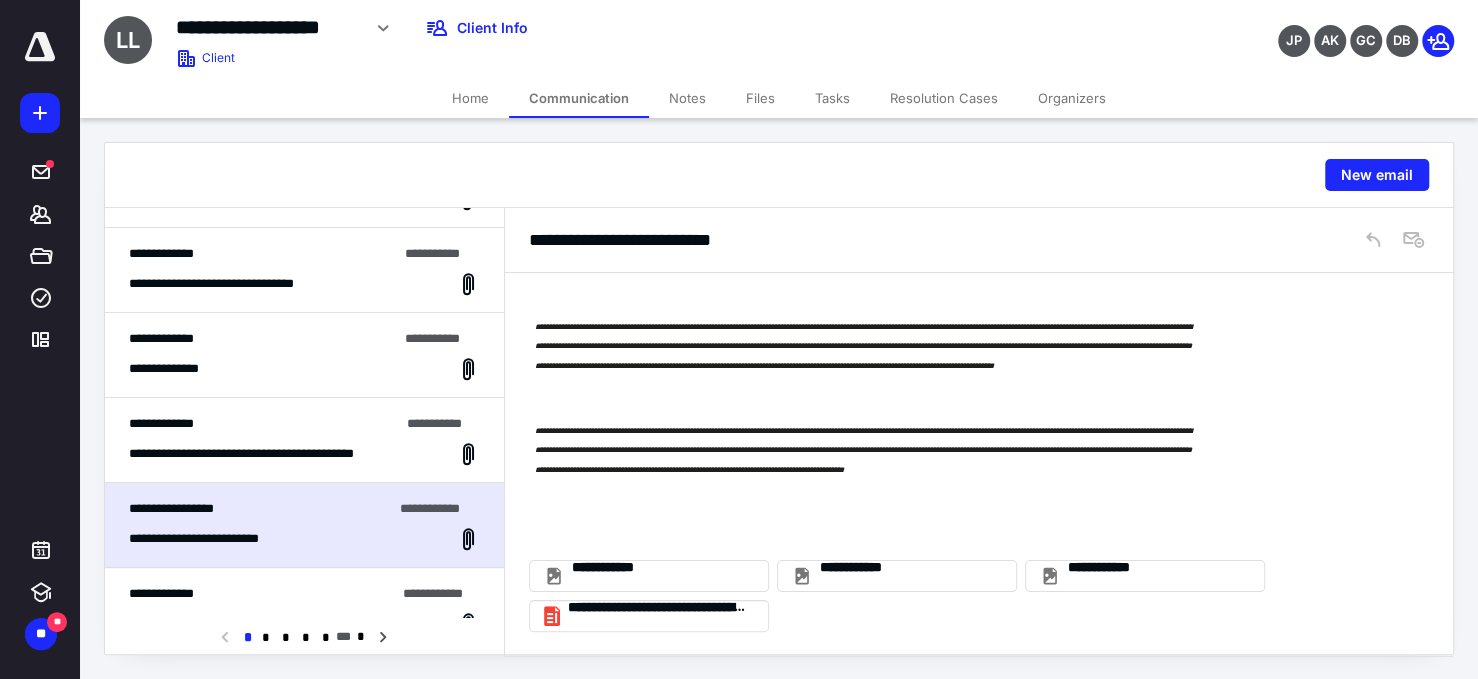 click on "**********" at bounding box center [274, 454] 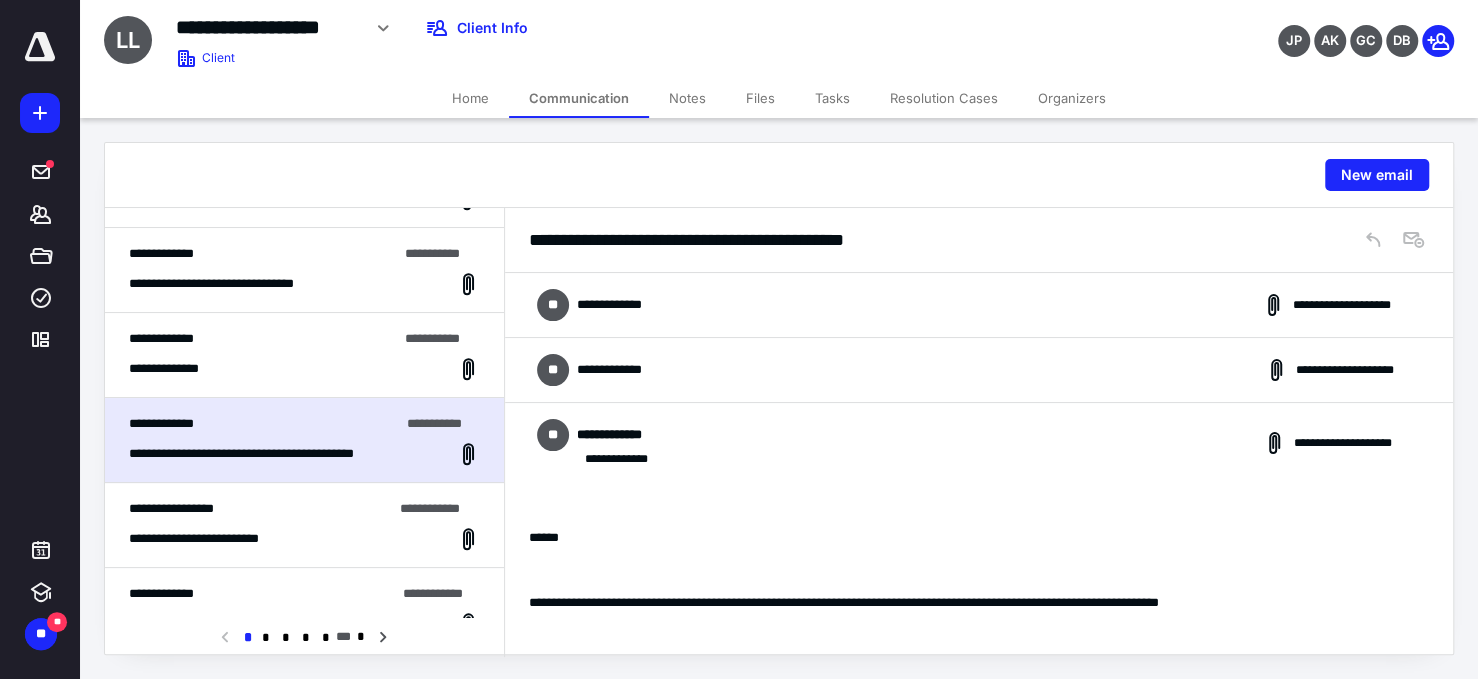 scroll, scrollTop: 2380, scrollLeft: 0, axis: vertical 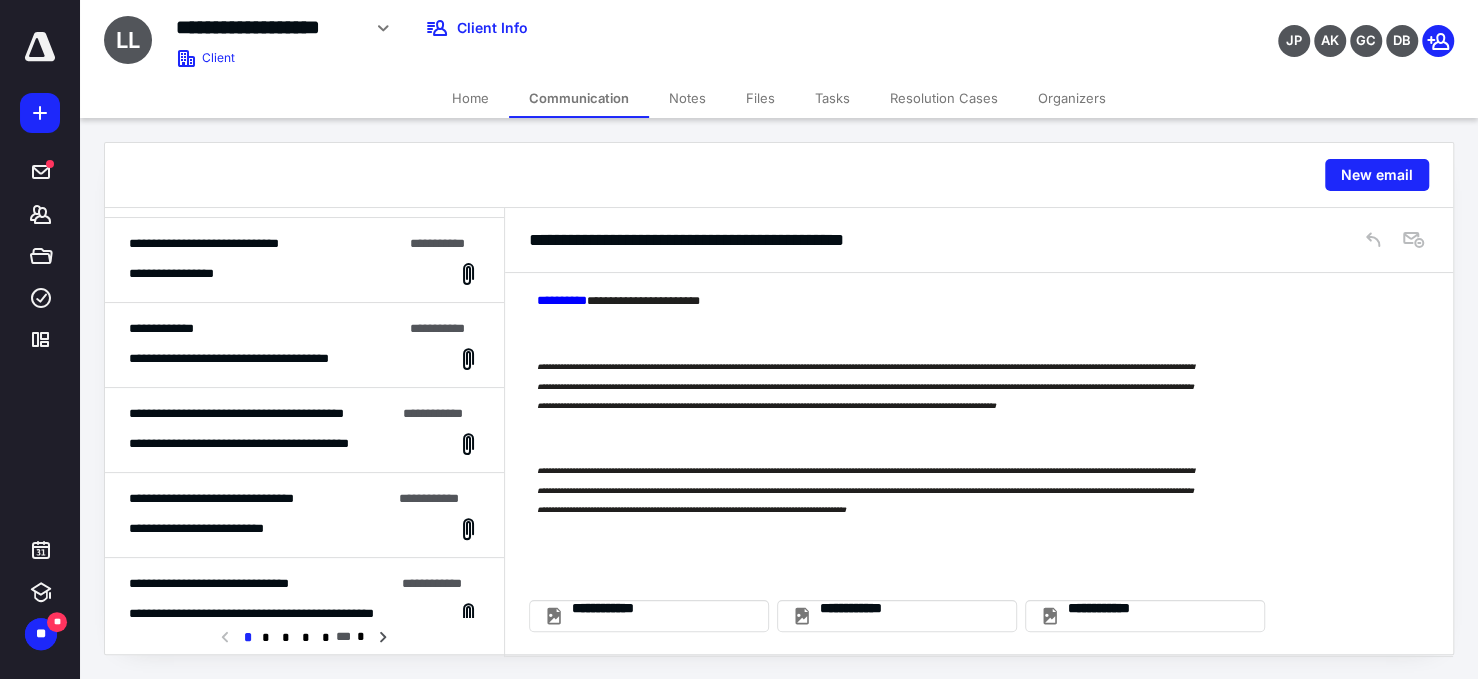 click on "**********" at bounding box center (264, 359) 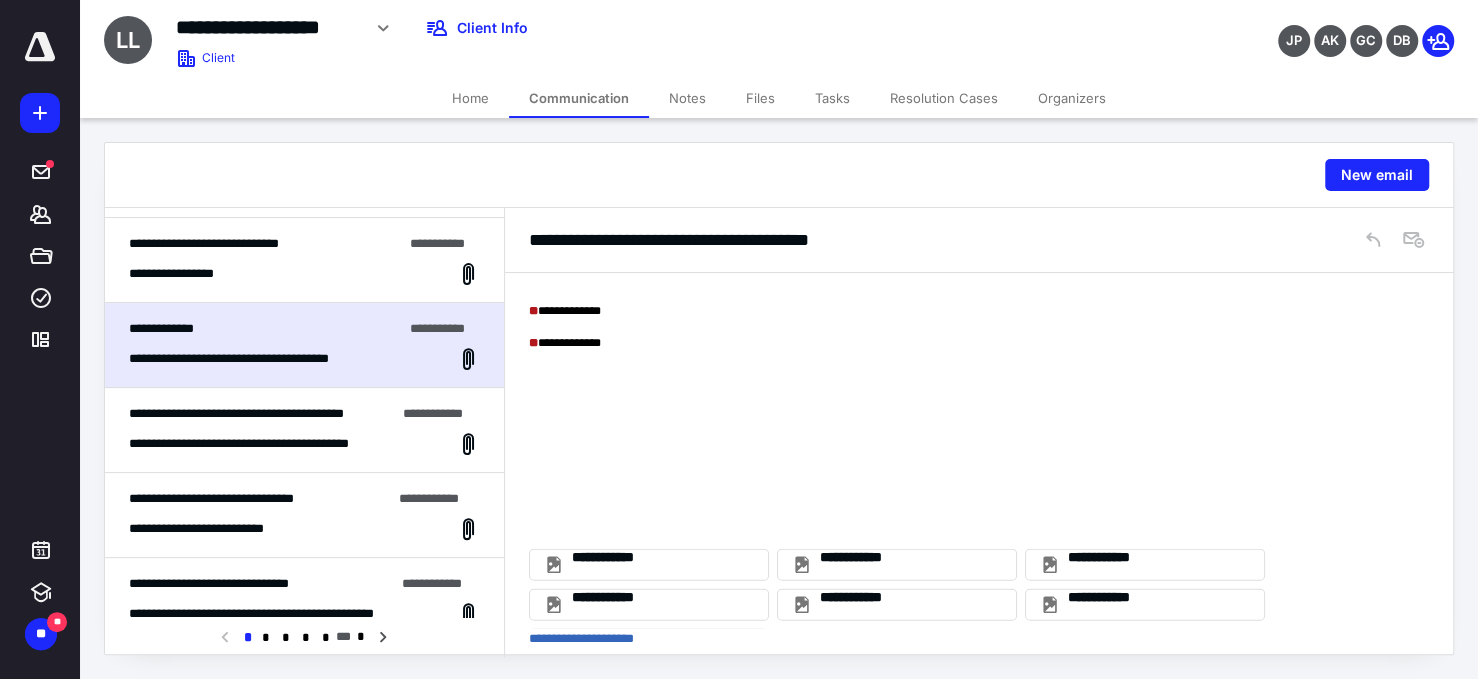 scroll, scrollTop: 3206, scrollLeft: 0, axis: vertical 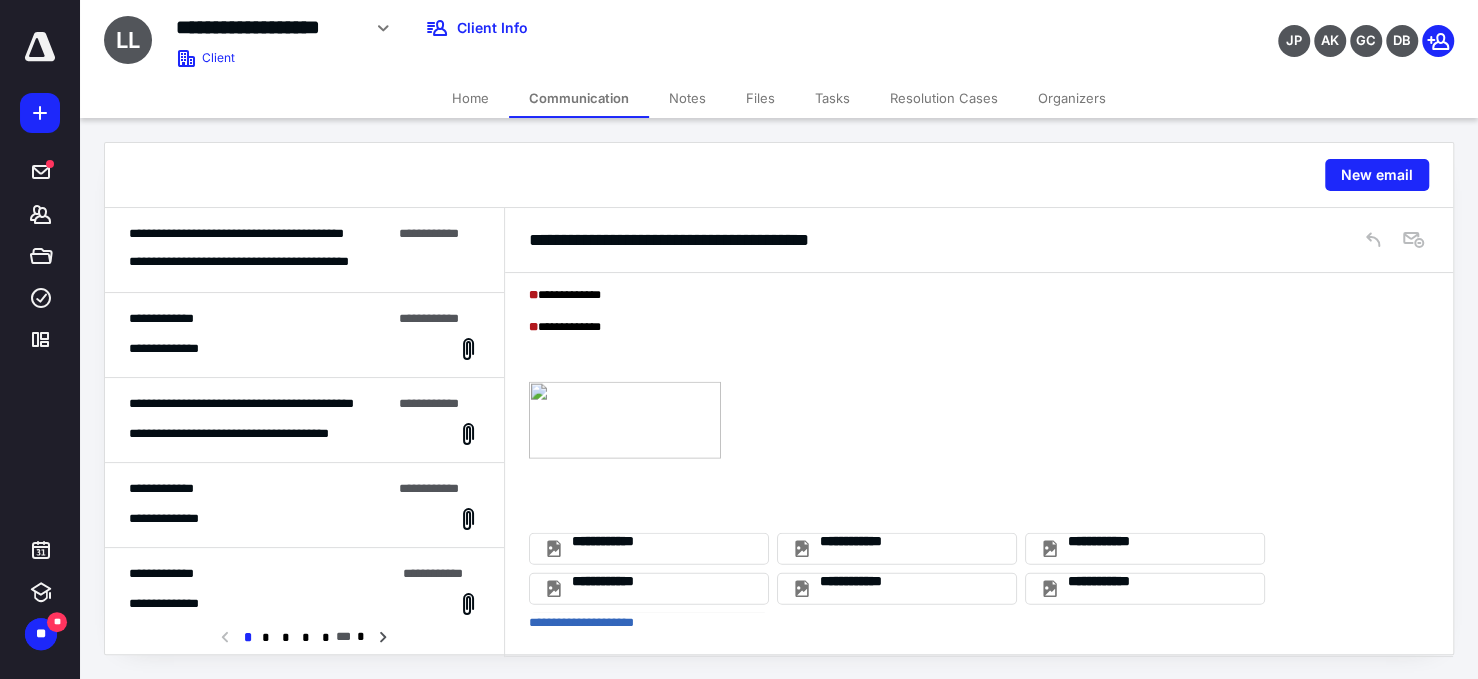 click on "**********" at bounding box center [266, 262] 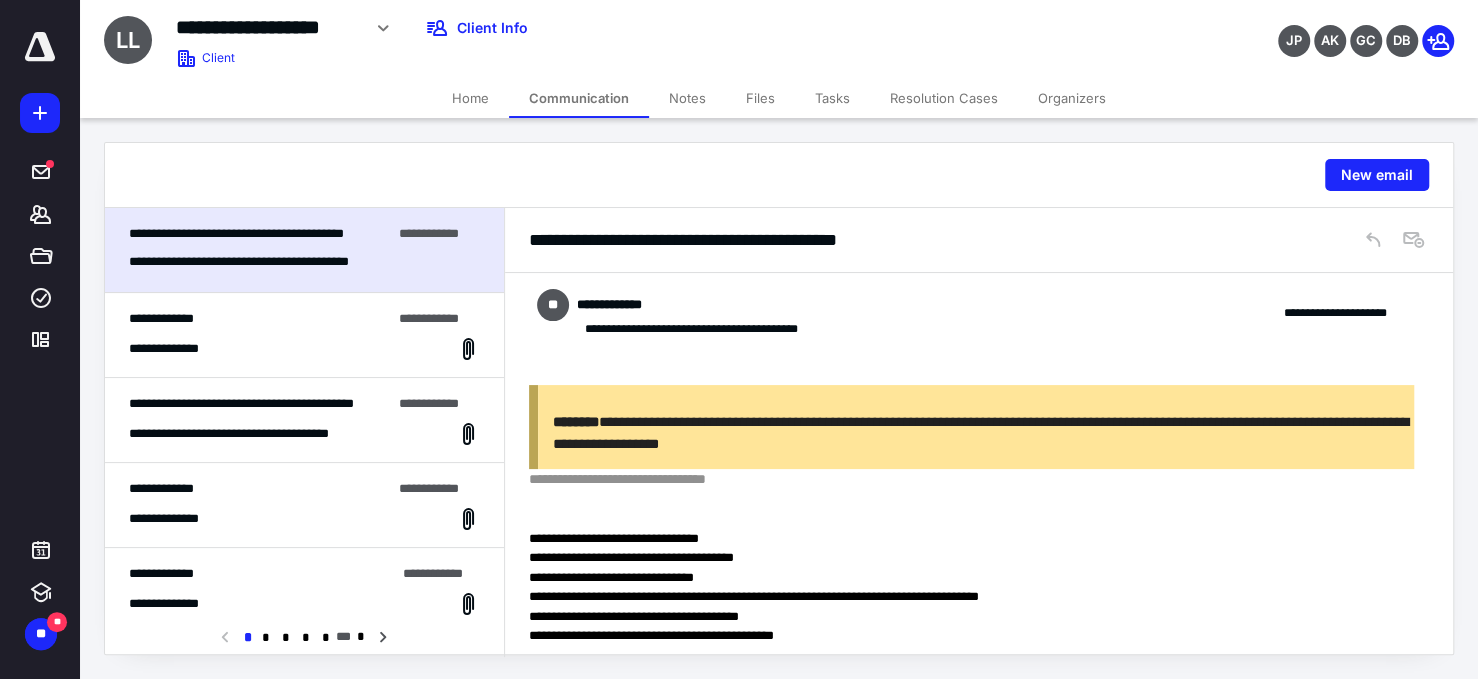 scroll, scrollTop: 990, scrollLeft: 0, axis: vertical 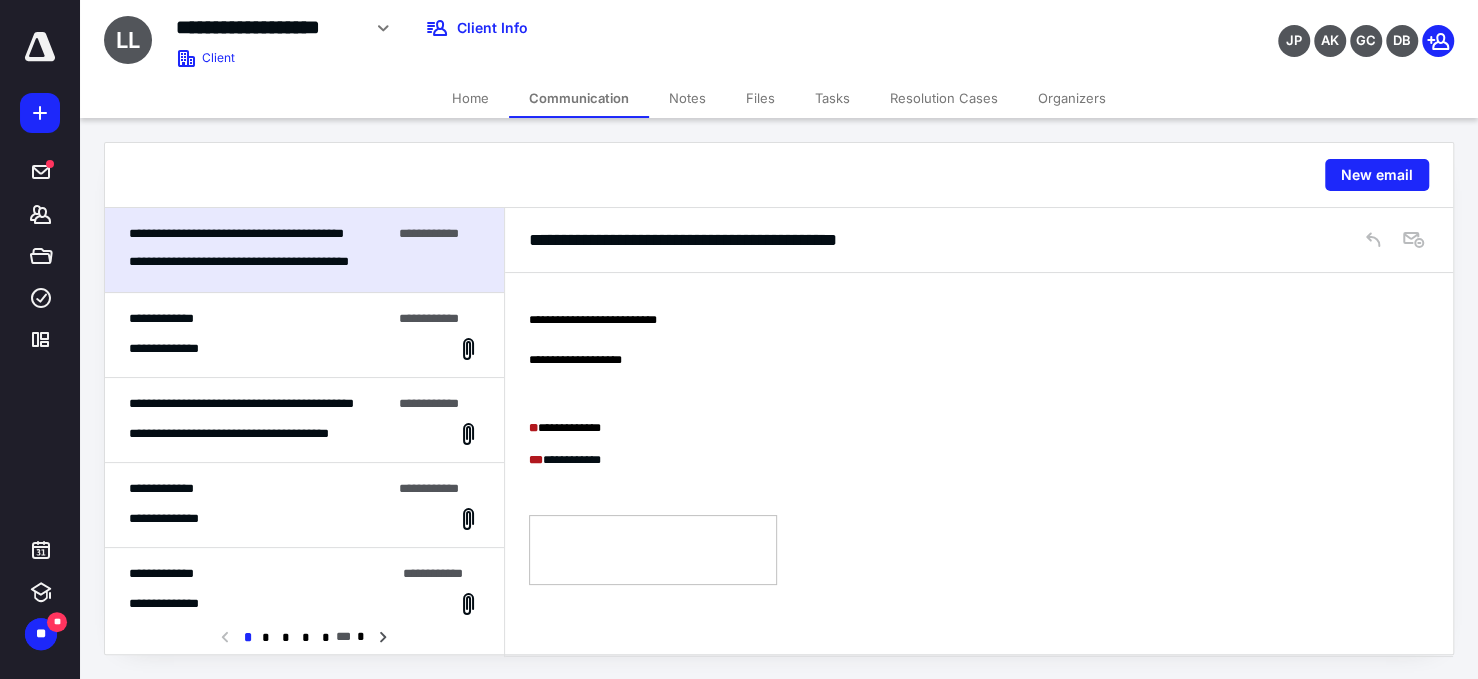 click on "**********" at bounding box center [174, 349] 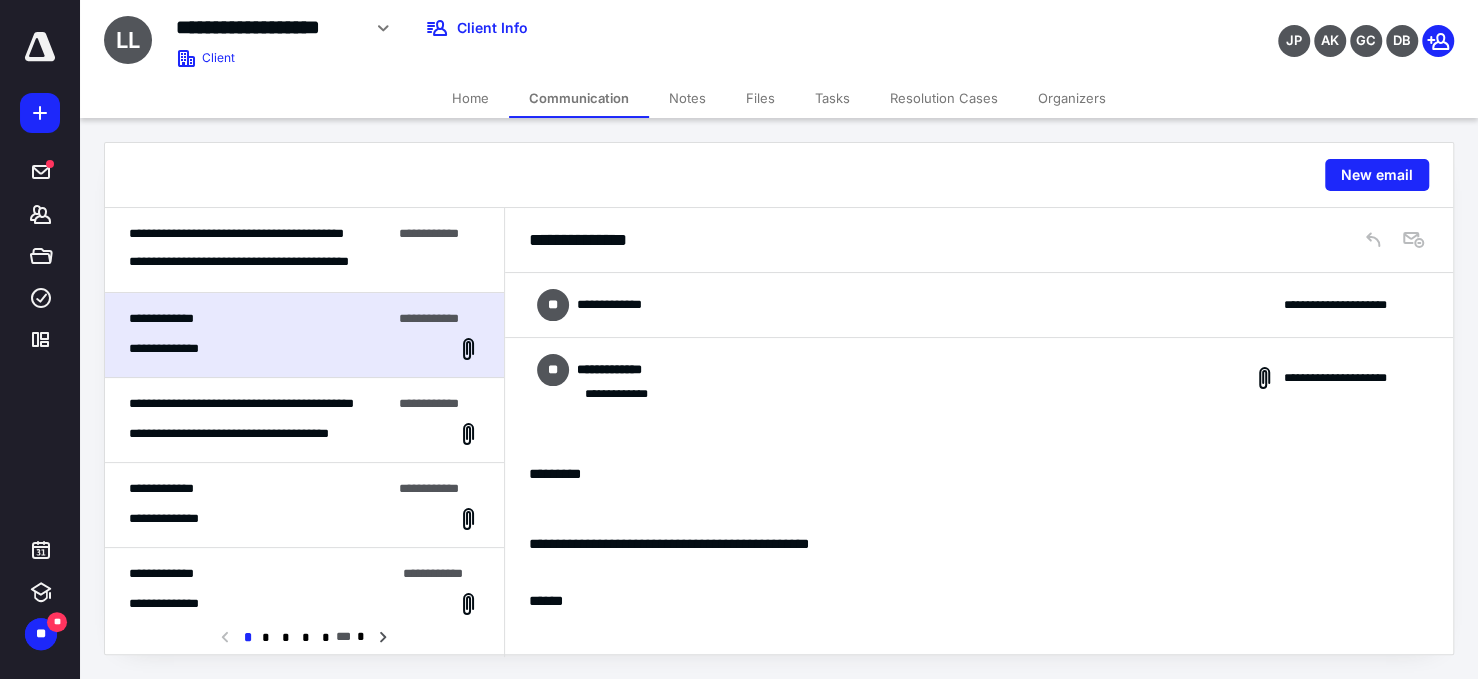 scroll, scrollTop: 1566, scrollLeft: 0, axis: vertical 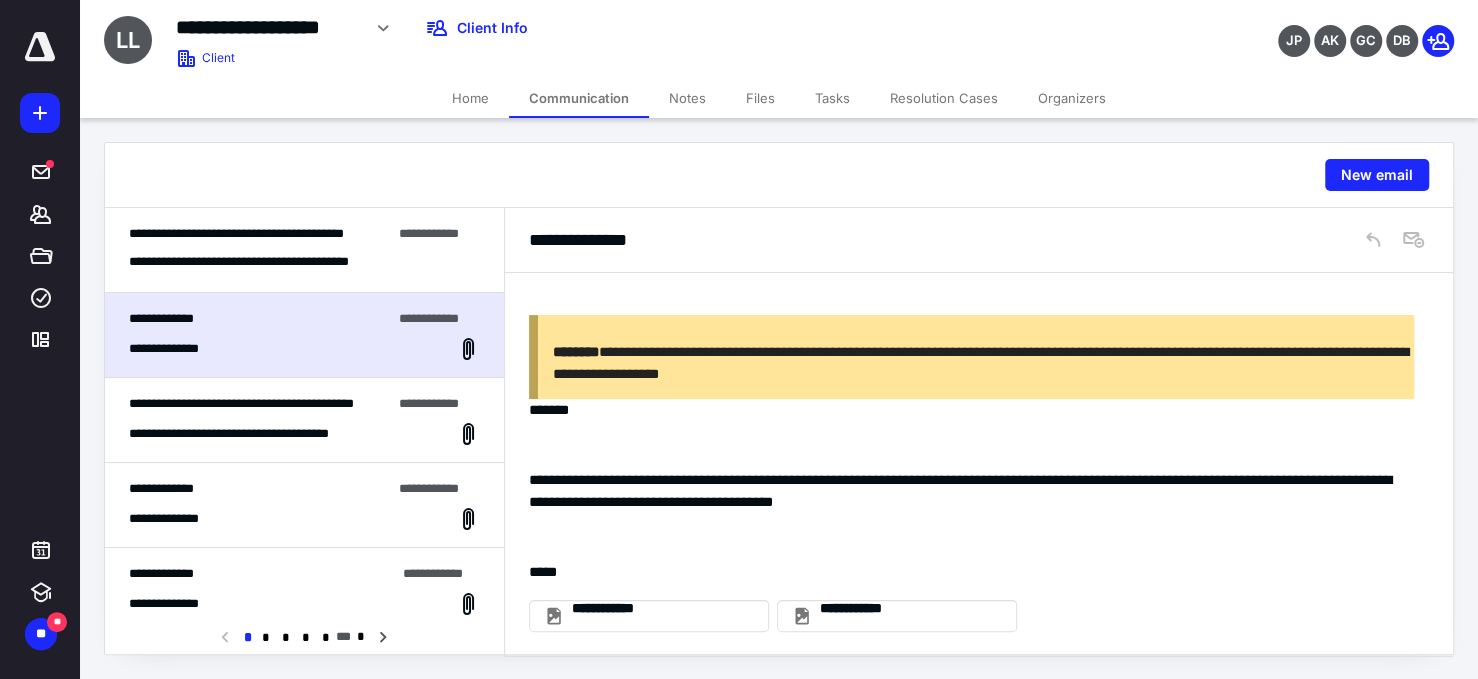 click on "*******" at bounding box center (971, 368) 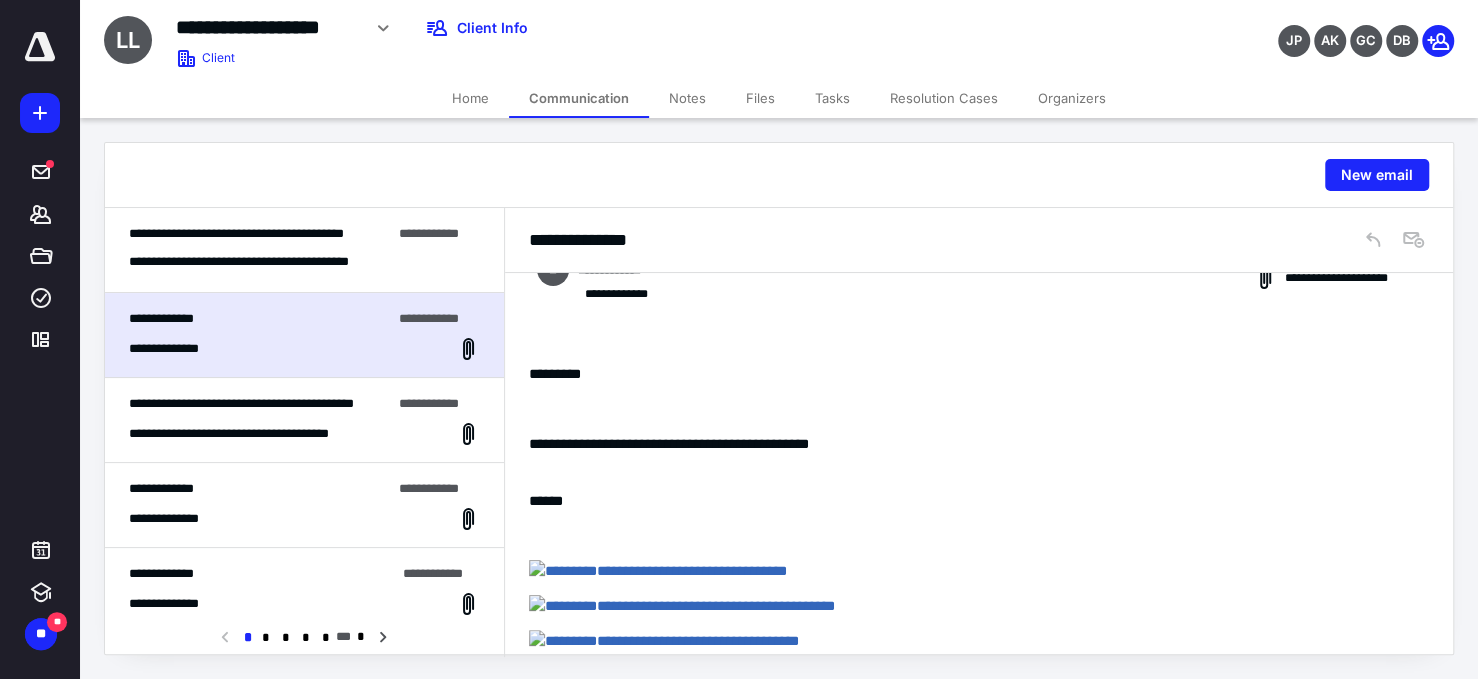 scroll, scrollTop: 0, scrollLeft: 0, axis: both 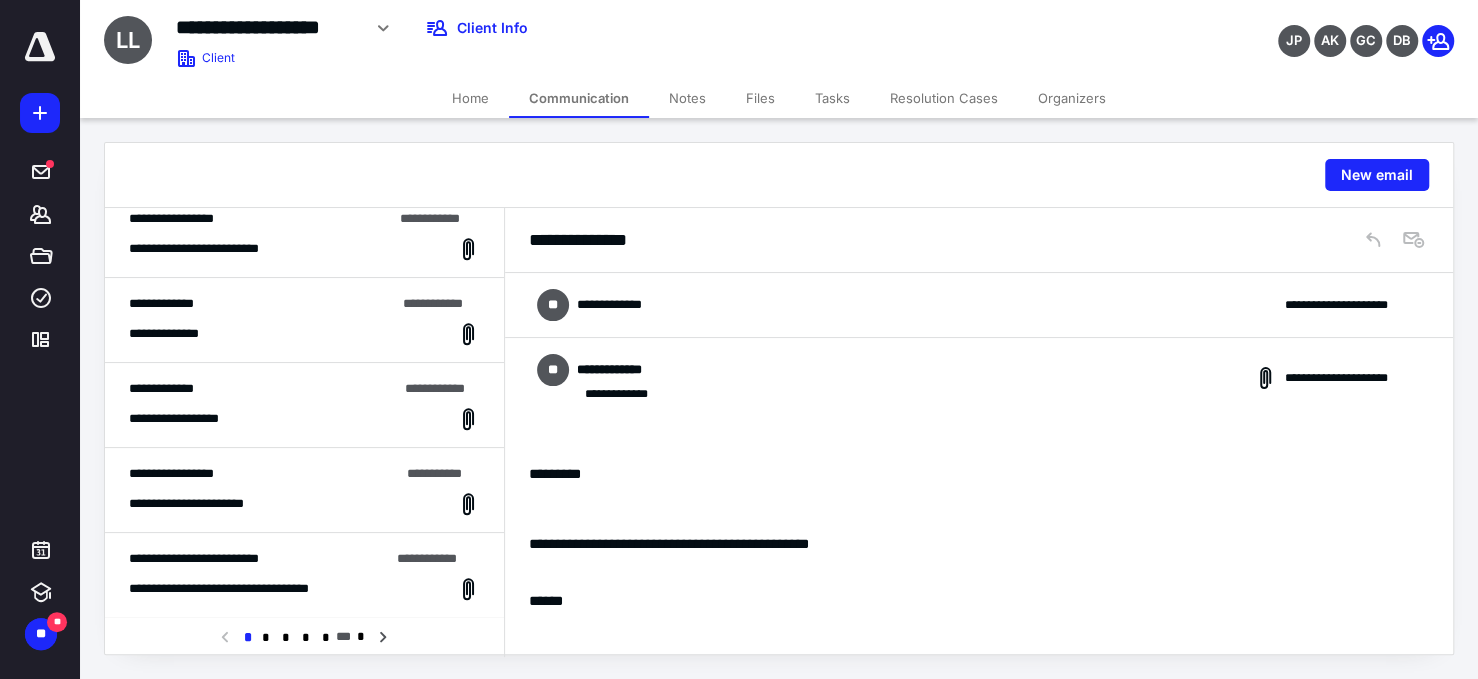click on "**********" at bounding box center (194, 558) 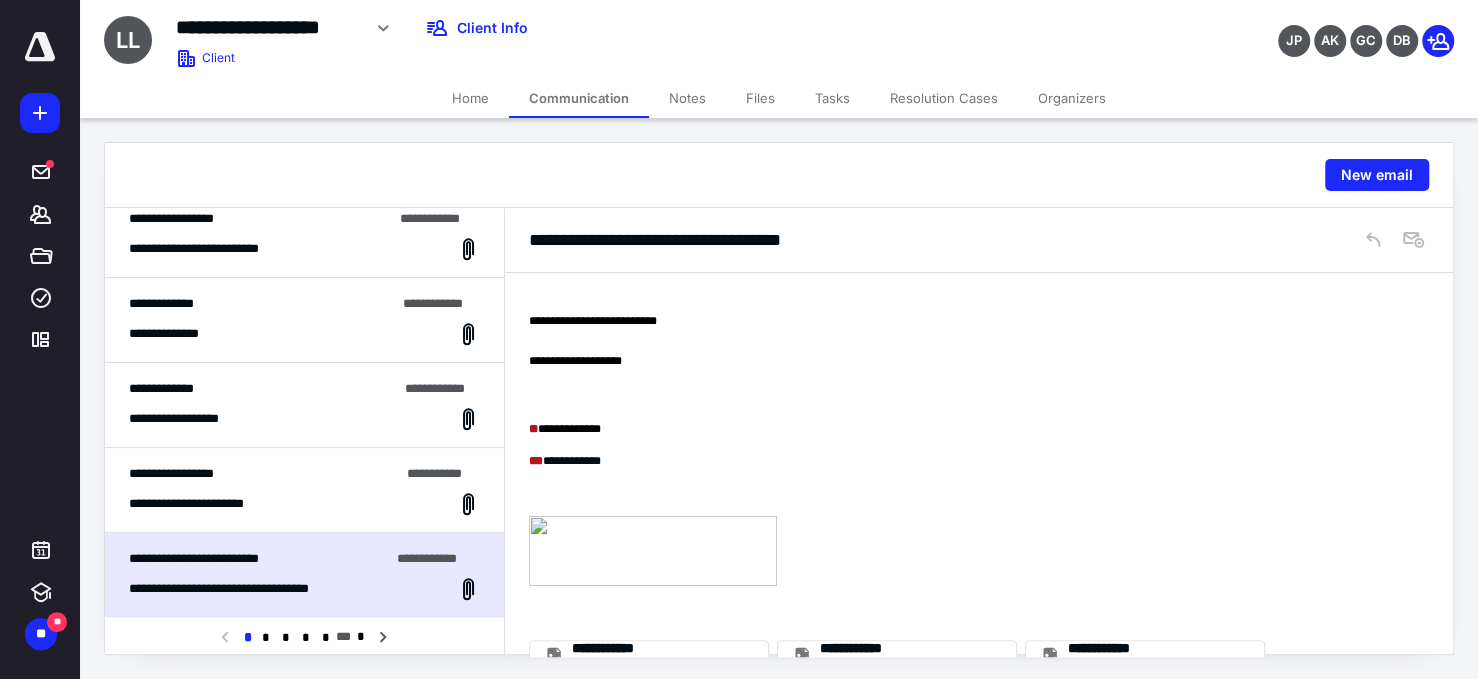 scroll, scrollTop: 3051, scrollLeft: 0, axis: vertical 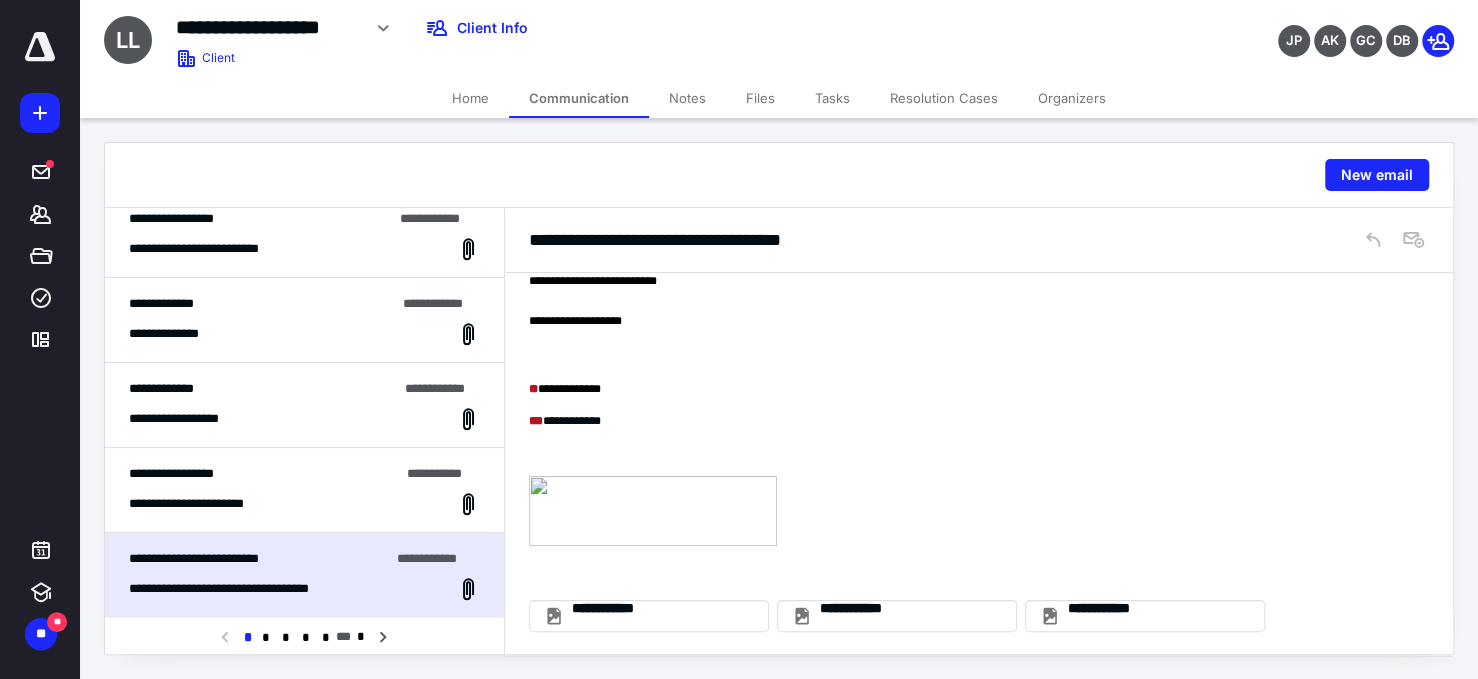 click on "**********" at bounding box center (213, 504) 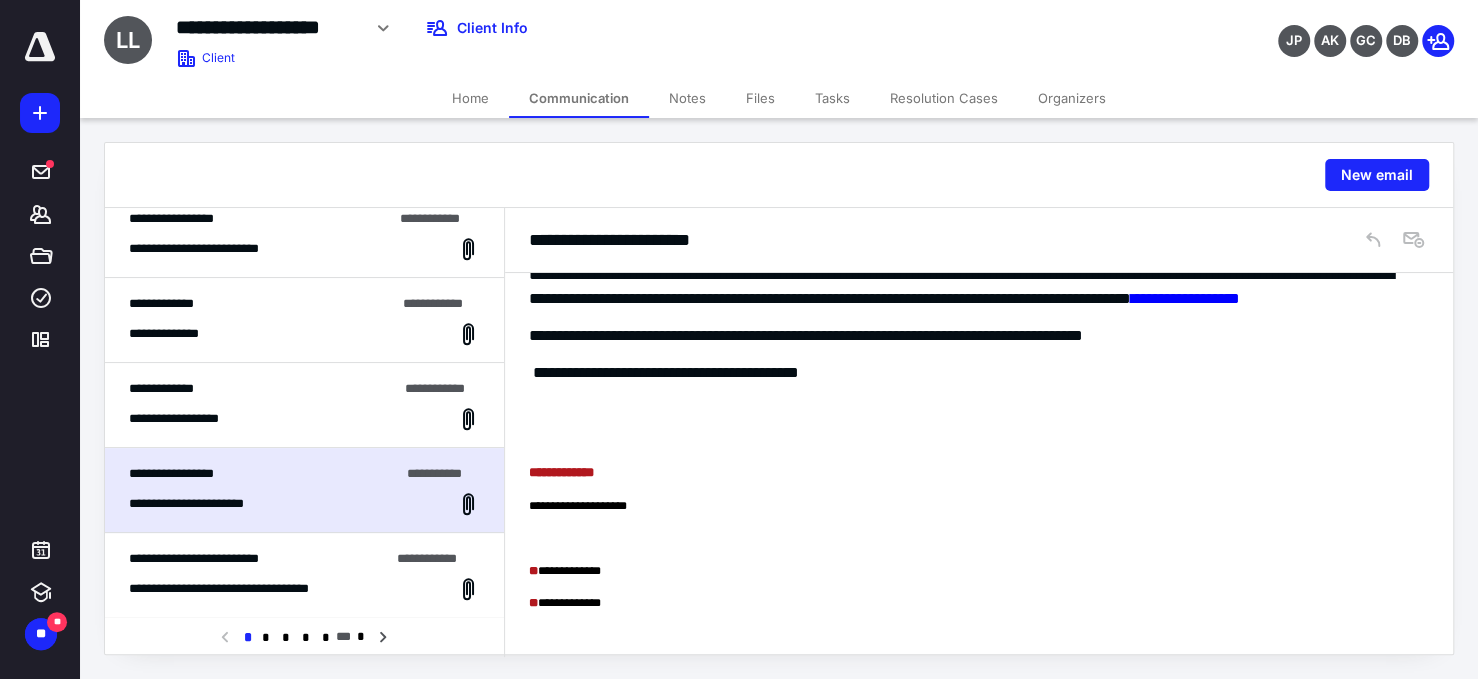 scroll, scrollTop: 442, scrollLeft: 0, axis: vertical 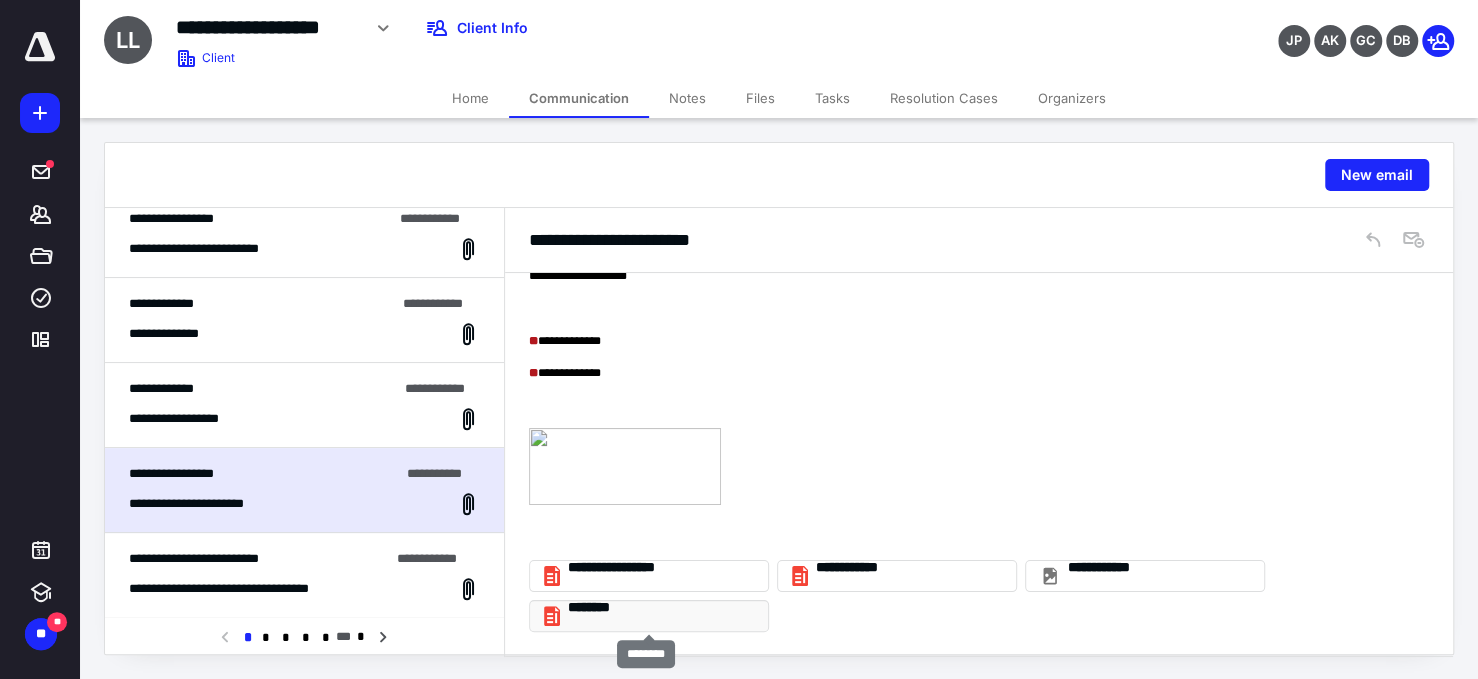 click on "********" at bounding box center [657, 615] 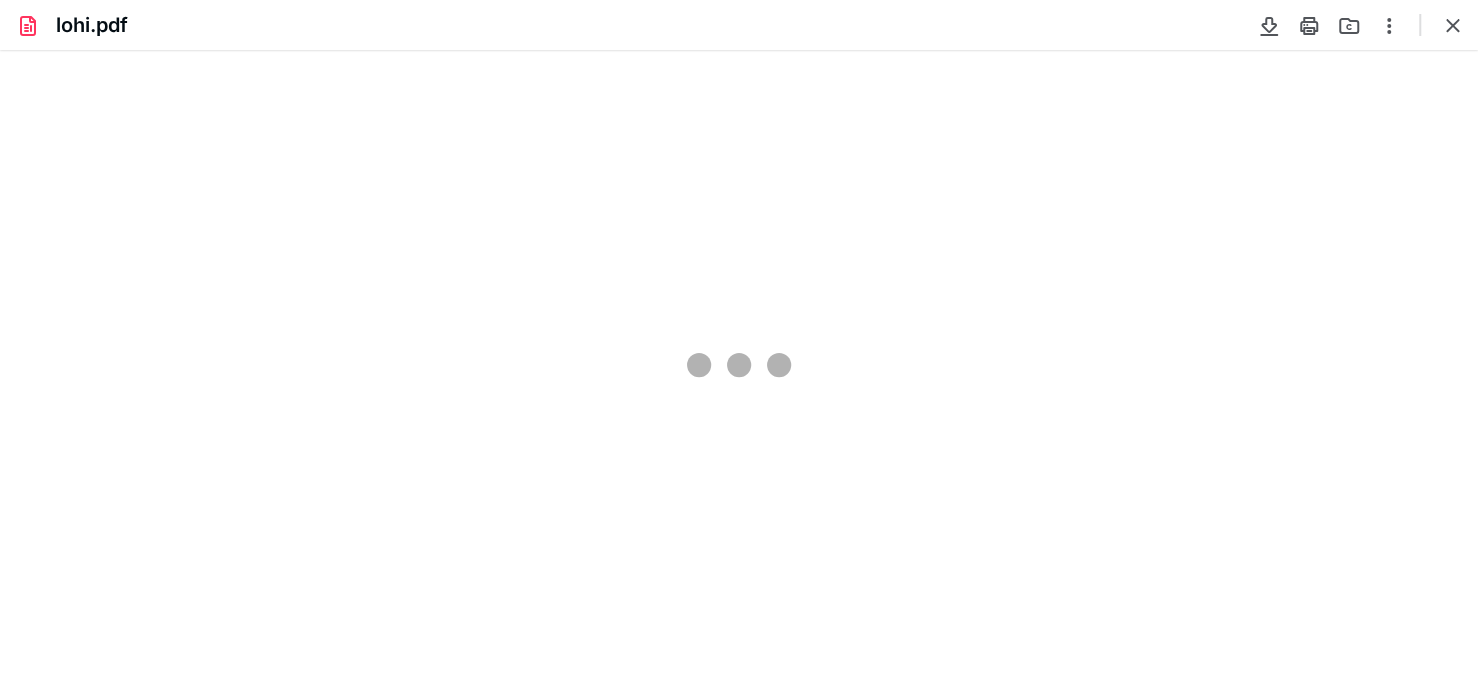scroll, scrollTop: 0, scrollLeft: 0, axis: both 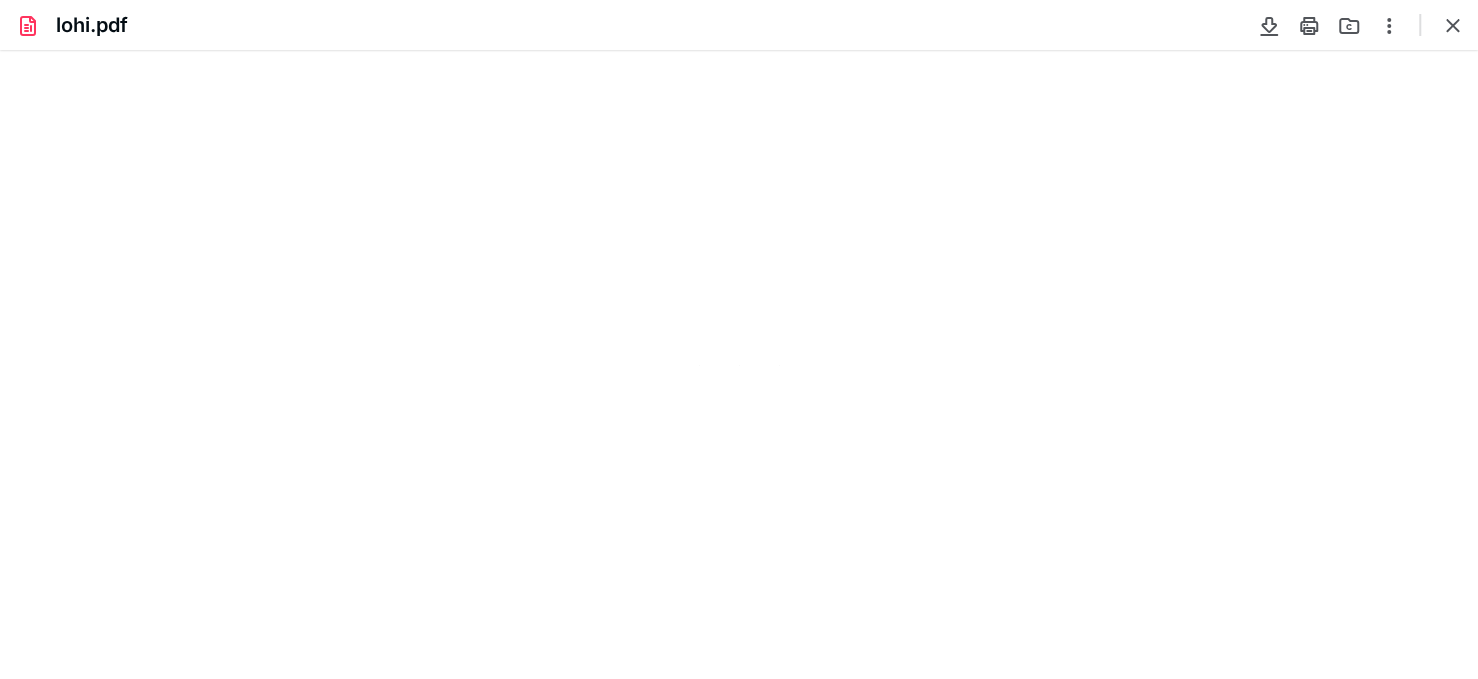 type on "75" 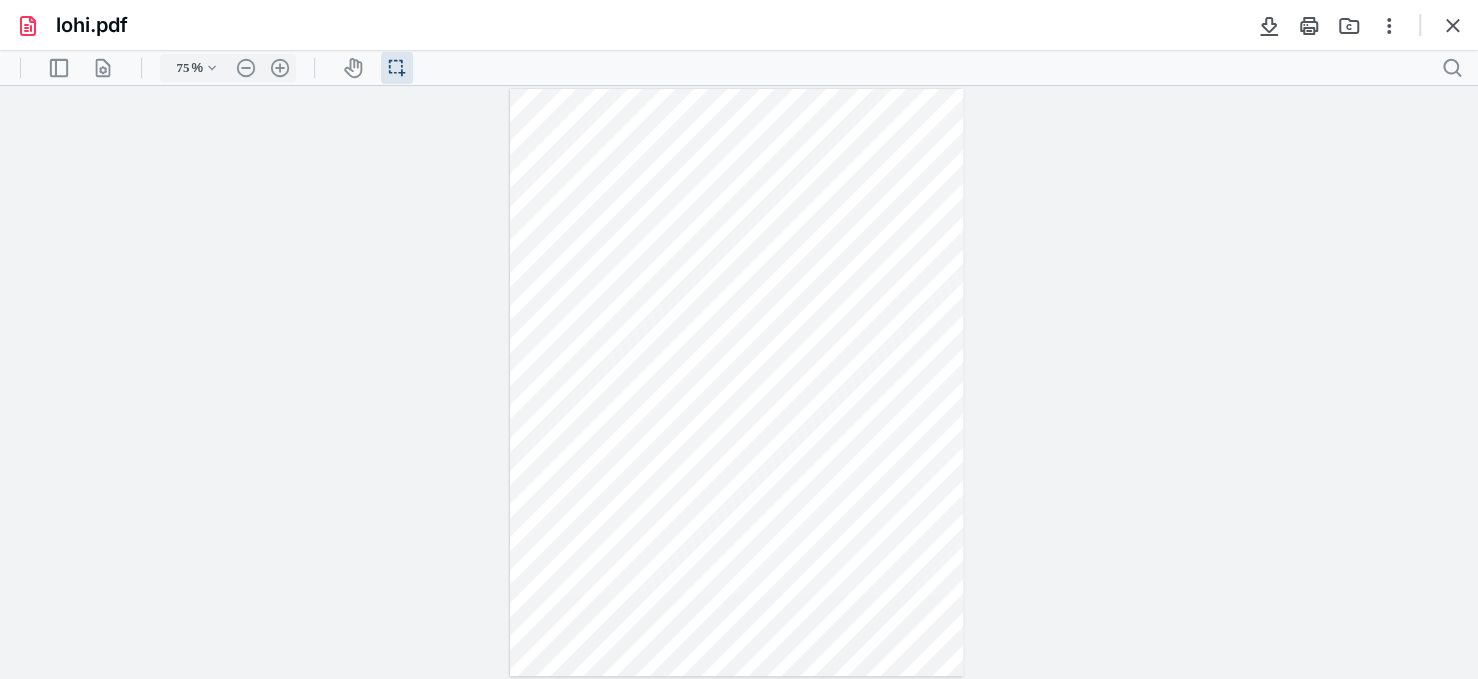 click at bounding box center [1453, 25] 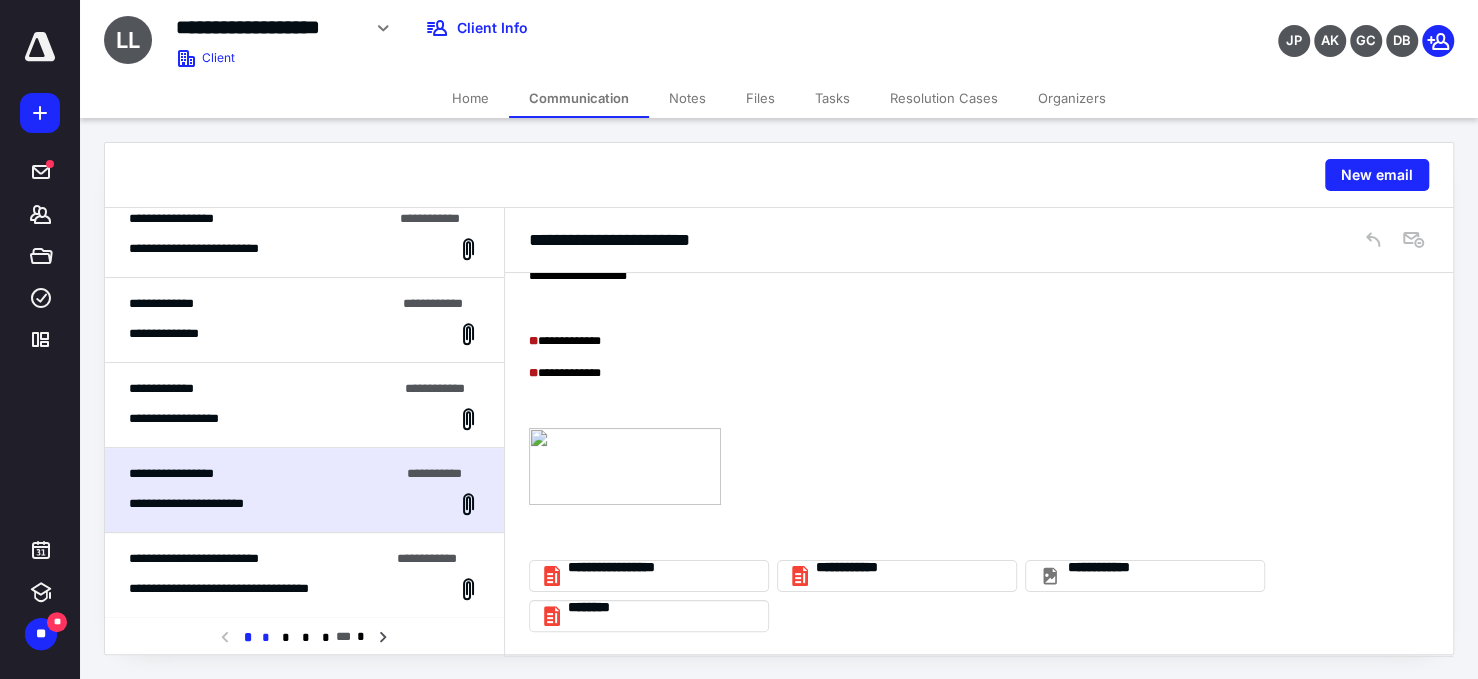 click on "*" at bounding box center (266, 638) 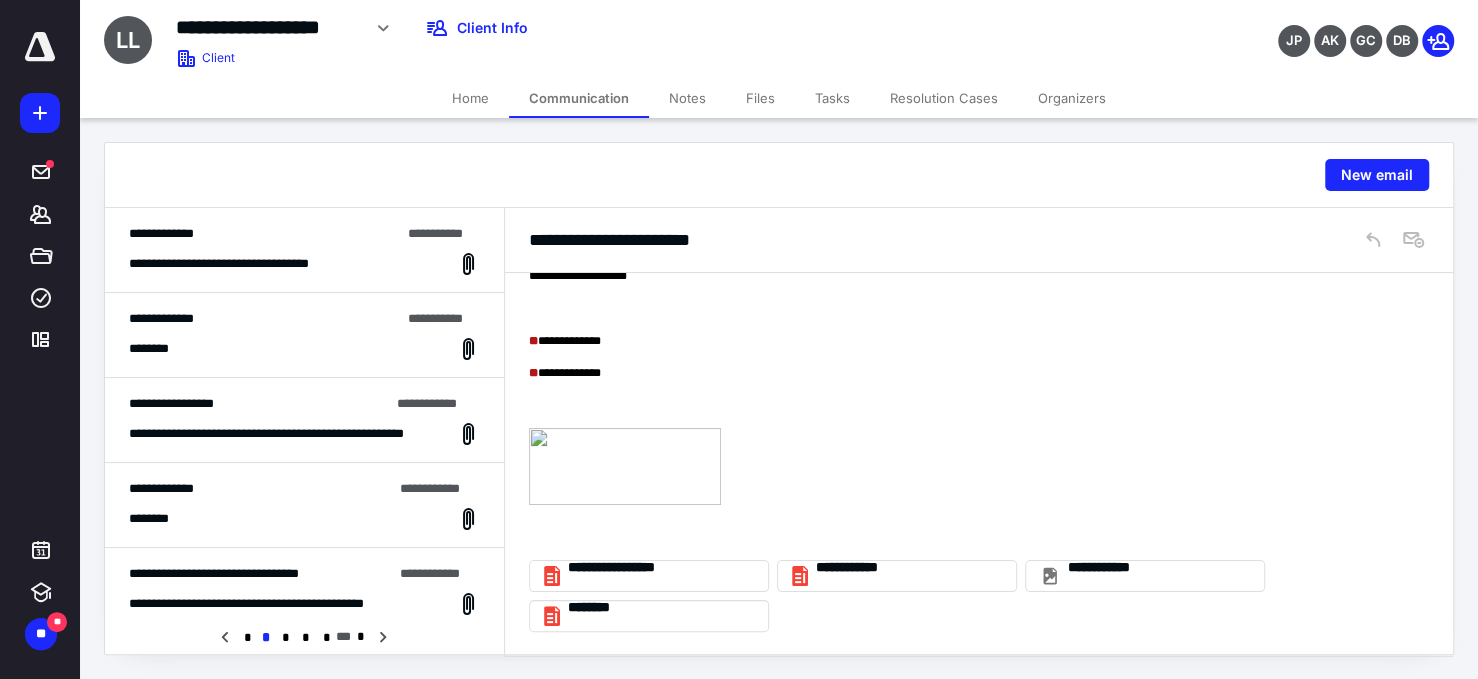 click on "**********" at bounding box center [304, 250] 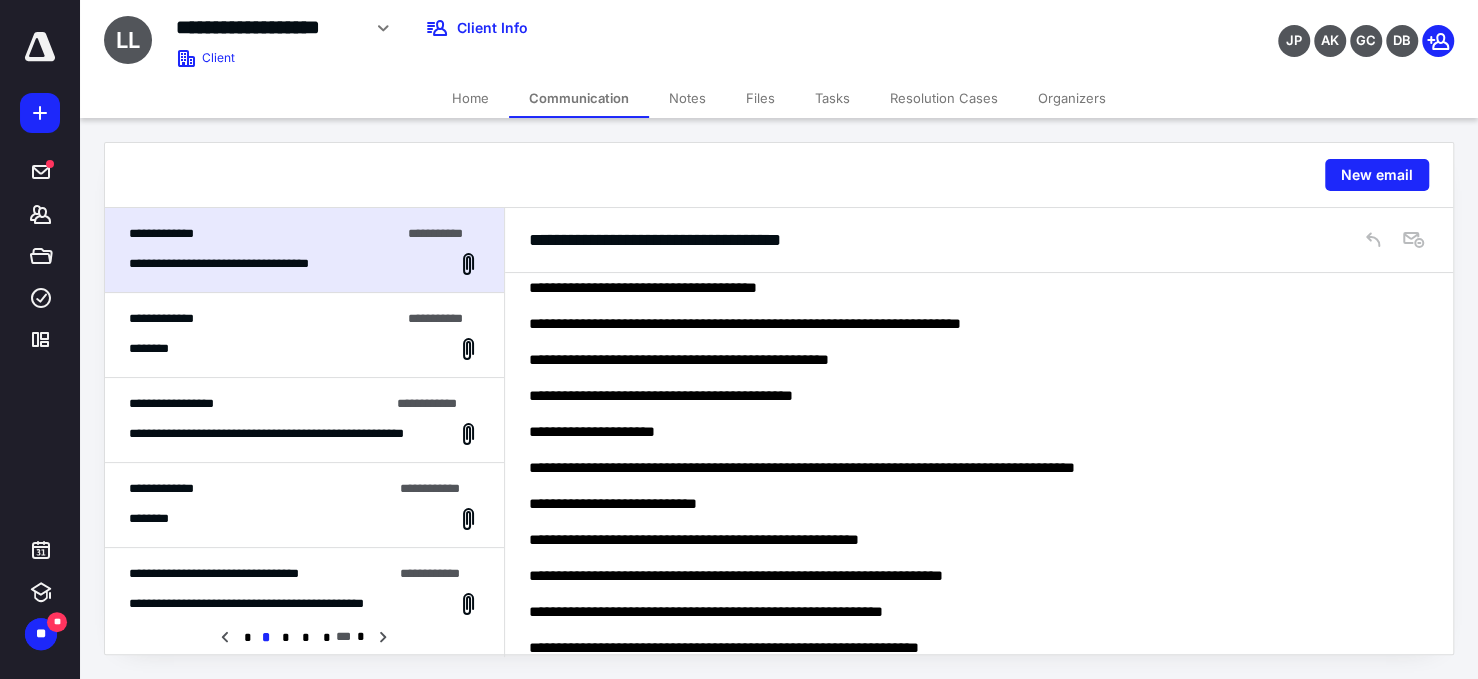 scroll, scrollTop: 2151, scrollLeft: 0, axis: vertical 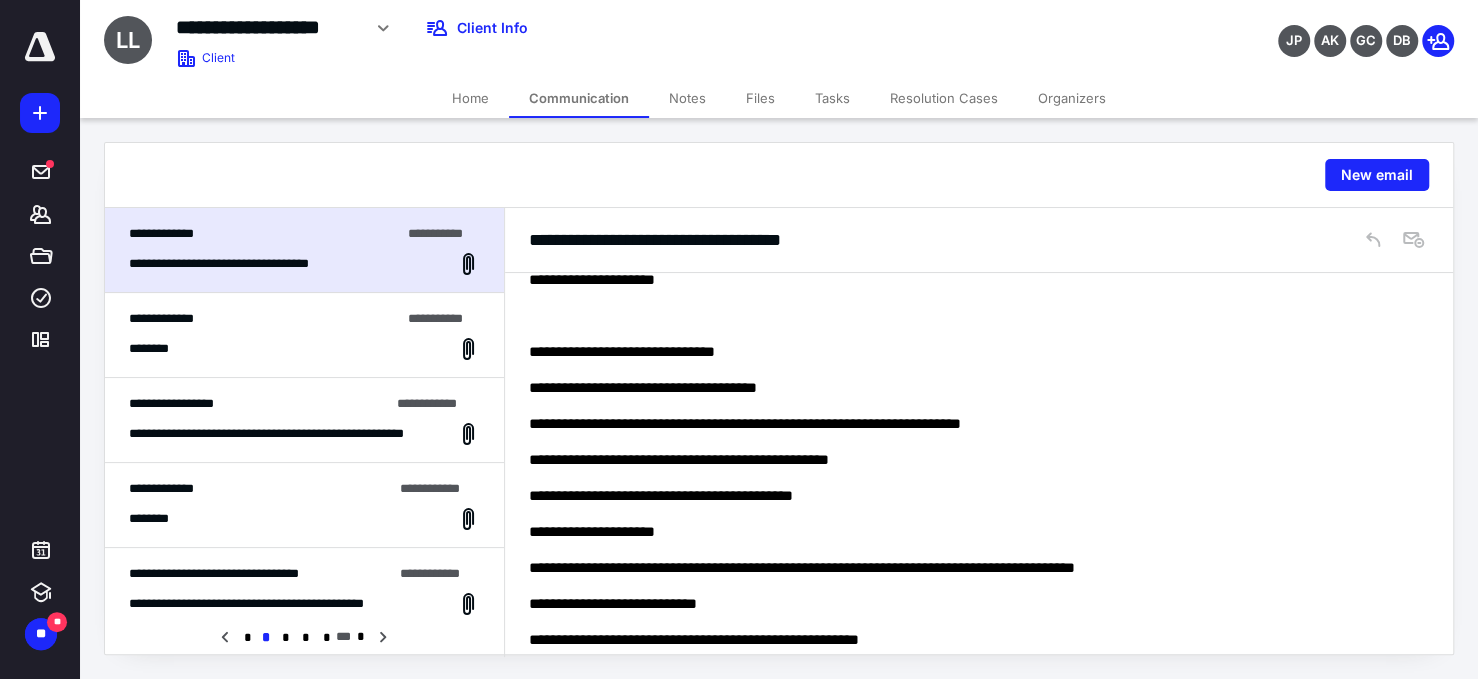 click on "********" at bounding box center [304, 349] 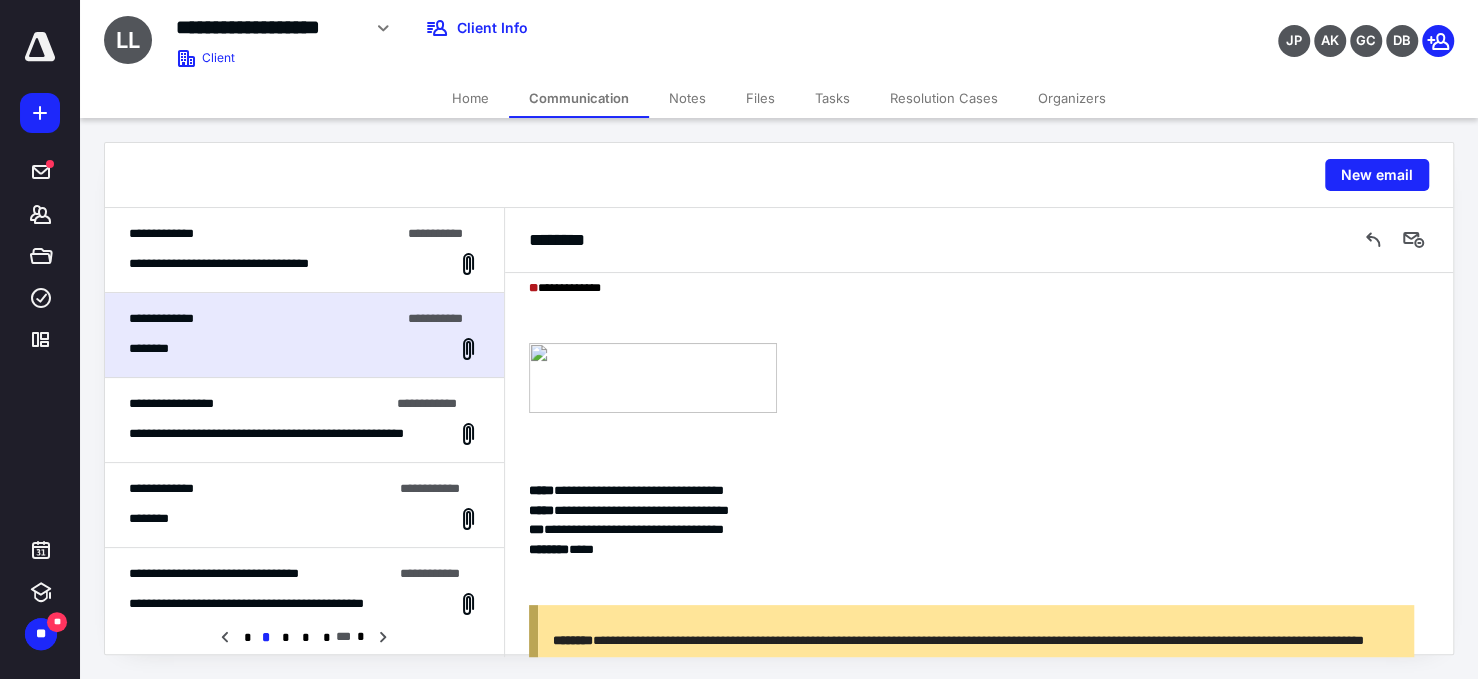 scroll, scrollTop: 0, scrollLeft: 0, axis: both 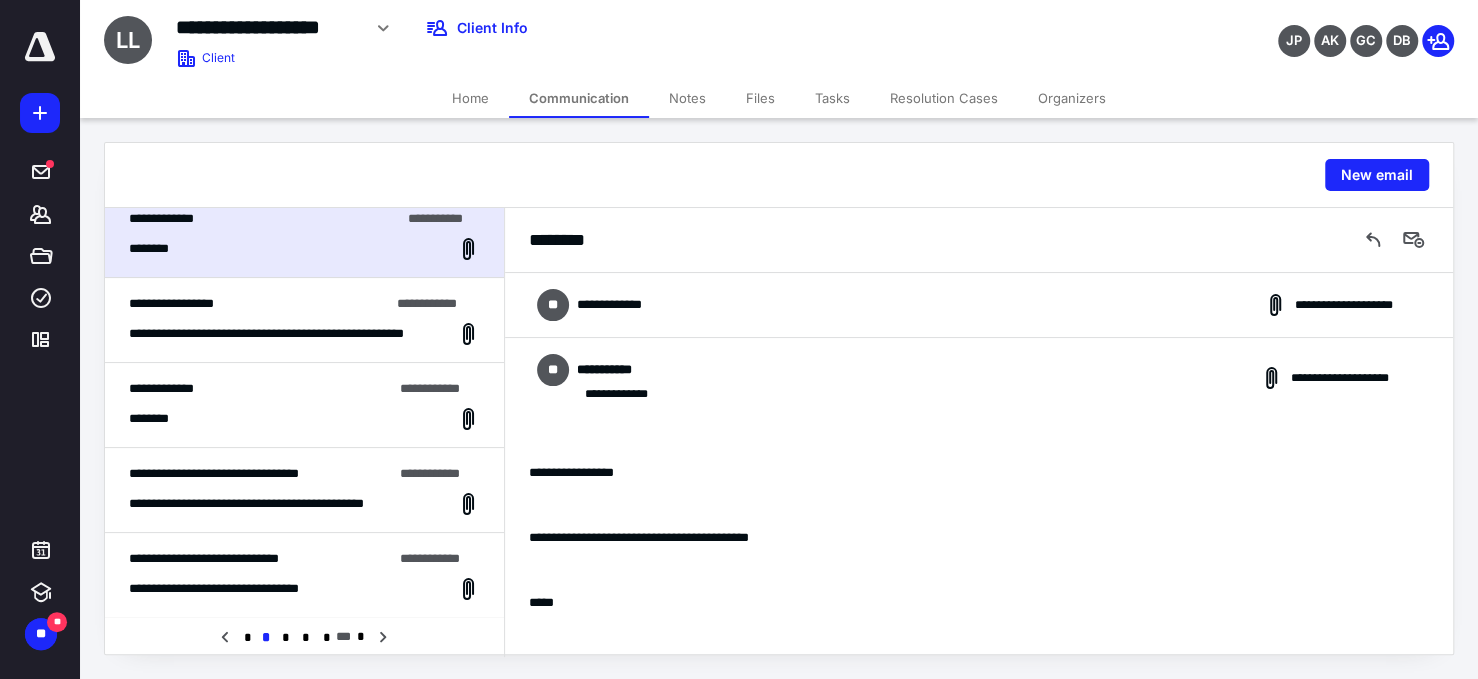 click on "**********" at bounding box center (281, 504) 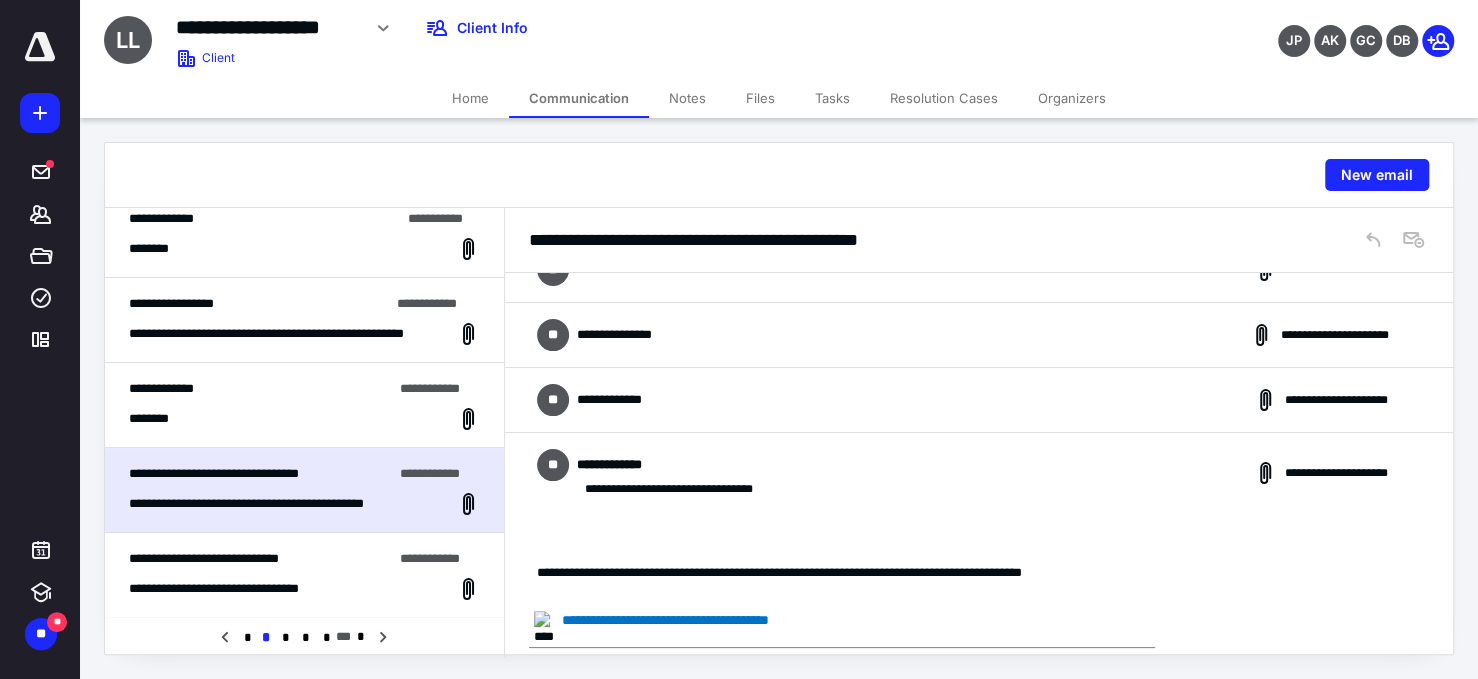scroll, scrollTop: 0, scrollLeft: 0, axis: both 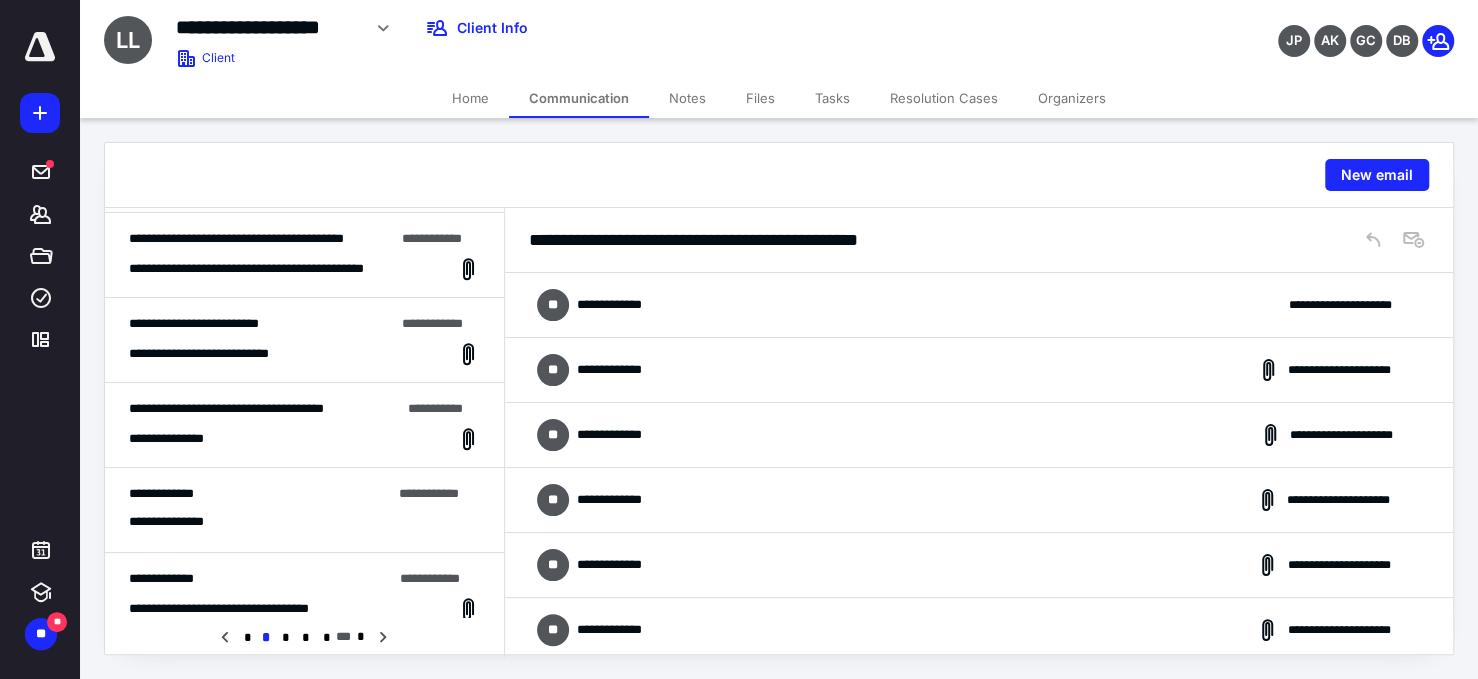 click on "**********" at bounding box center [304, 439] 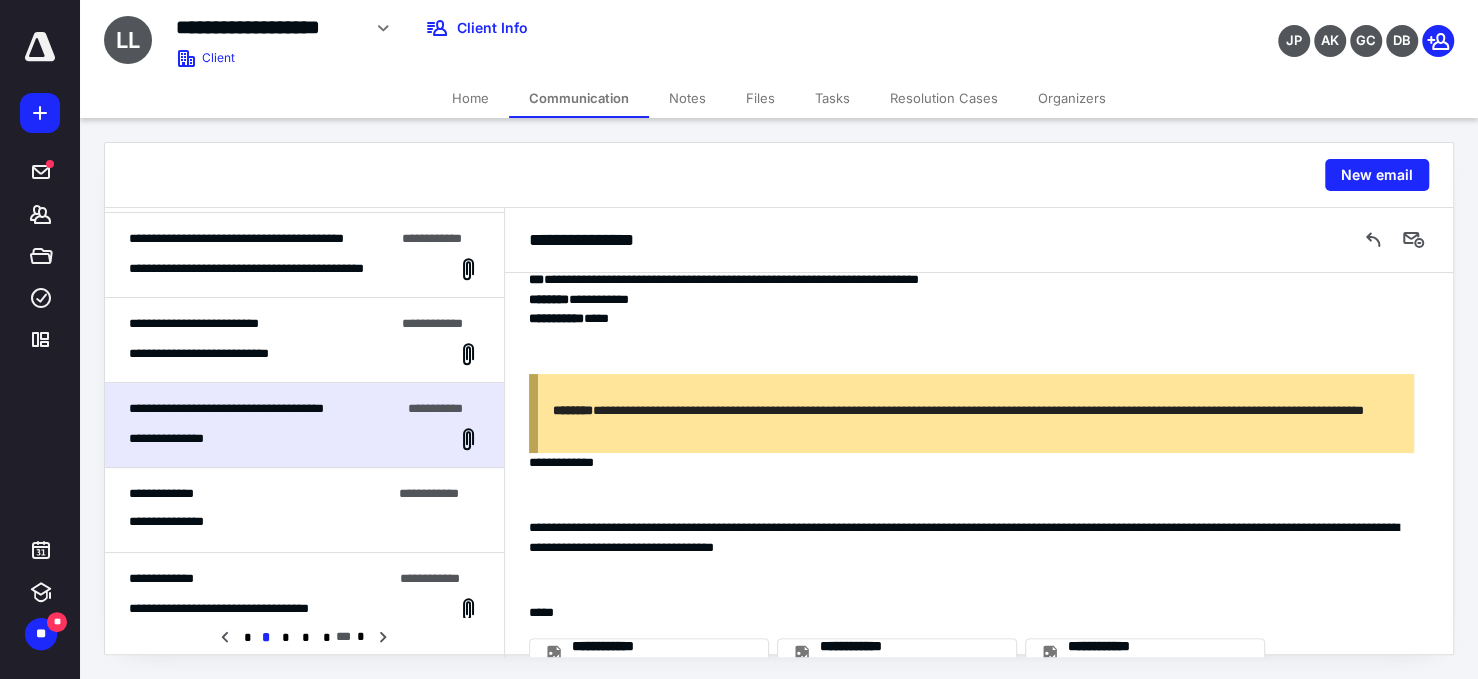 scroll, scrollTop: 1250, scrollLeft: 0, axis: vertical 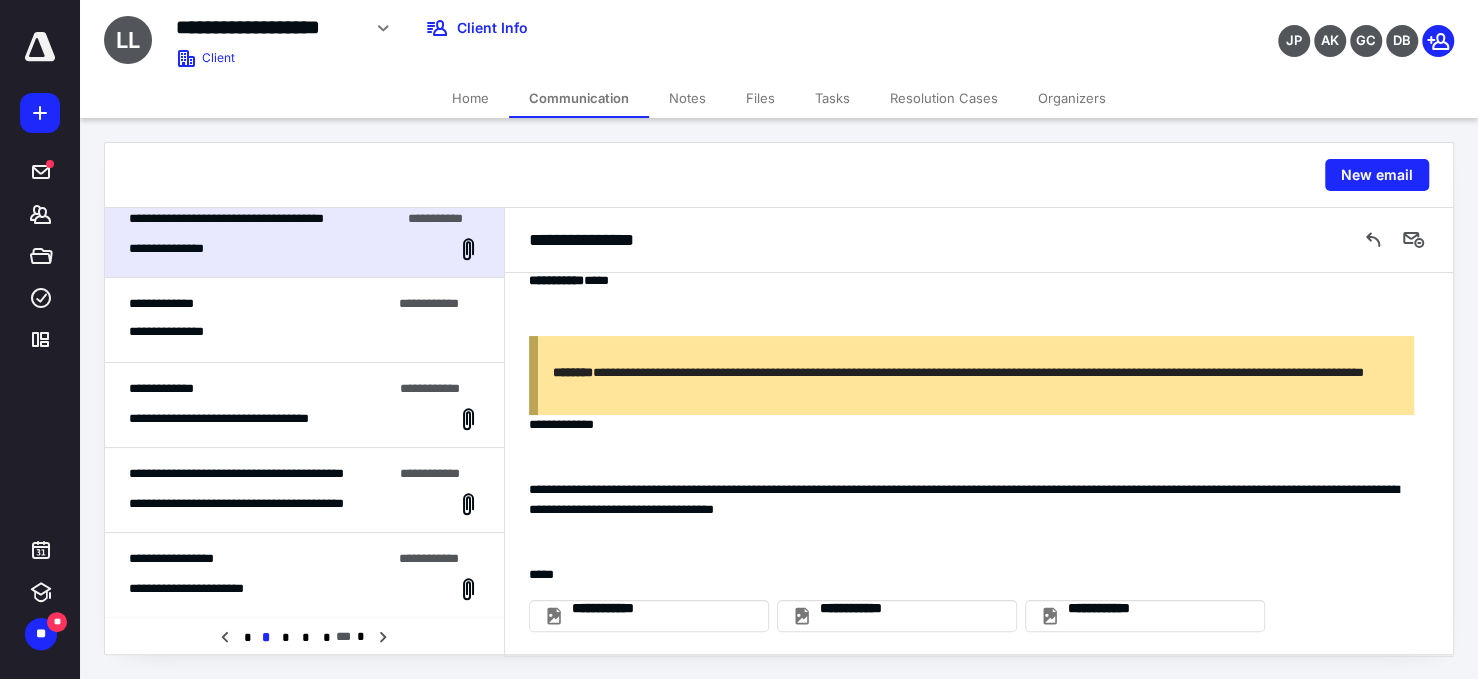 click on "**********" at bounding box center (213, 589) 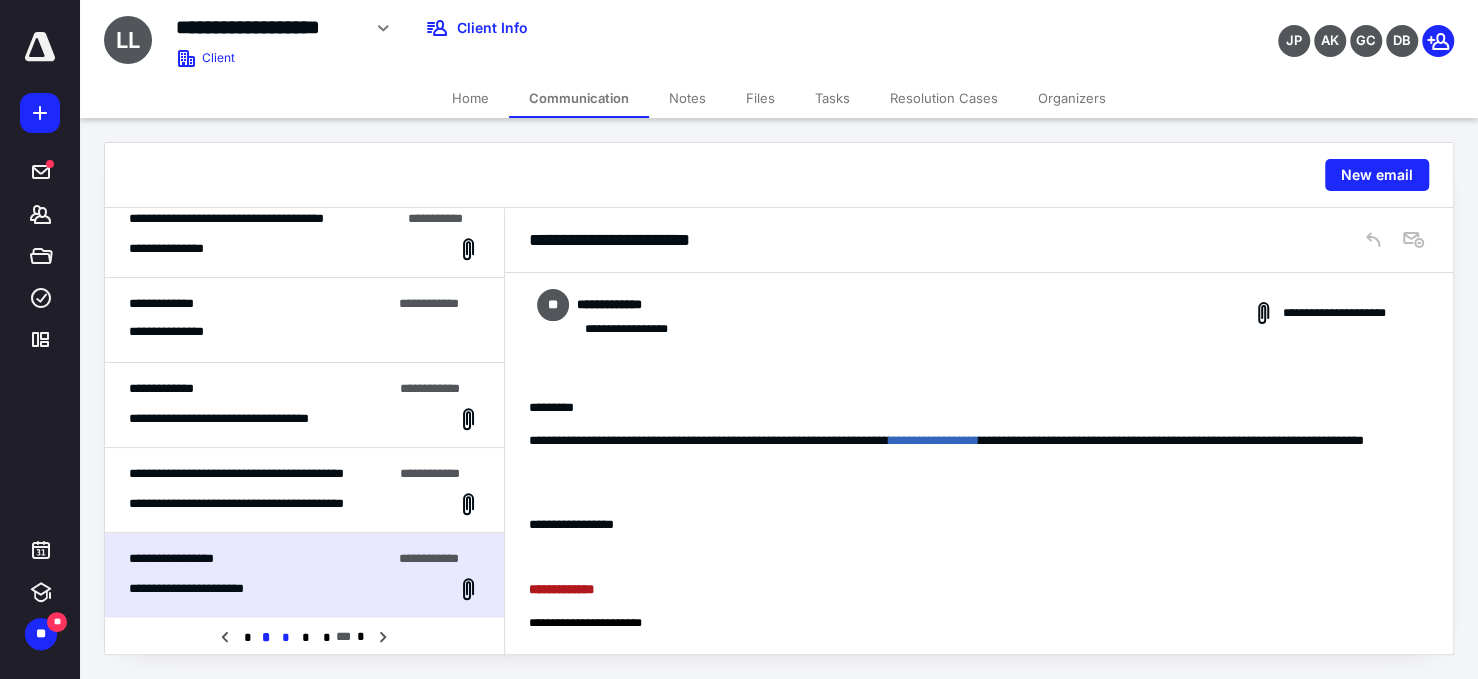 scroll, scrollTop: 739, scrollLeft: 0, axis: vertical 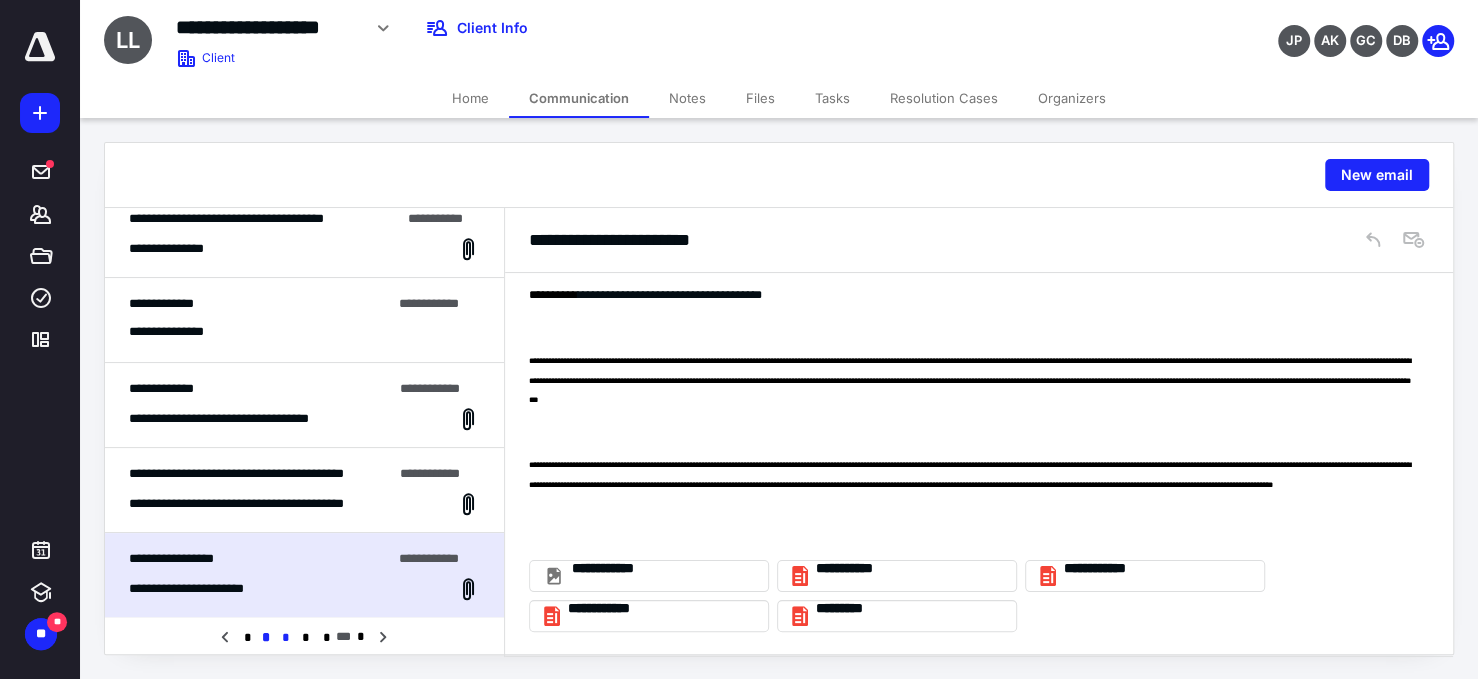 click on "*" at bounding box center (286, 638) 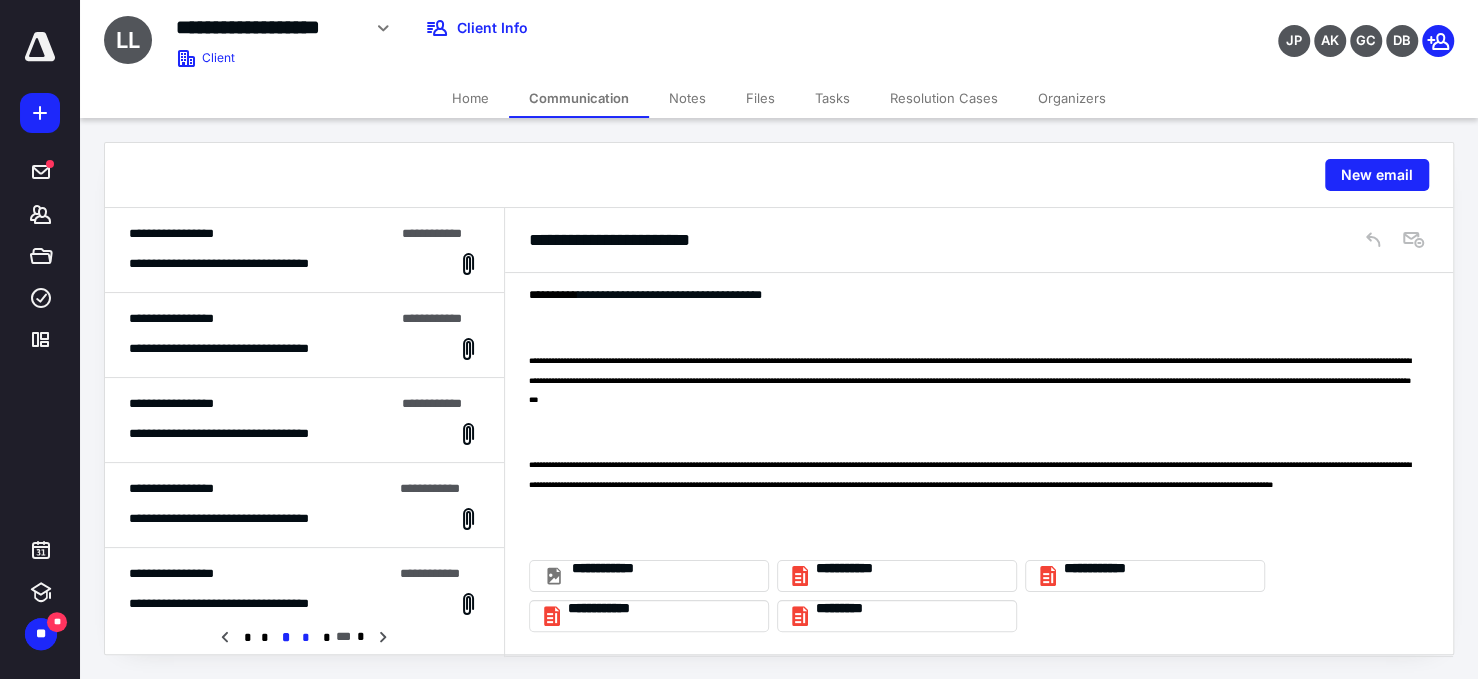 click on "*" at bounding box center (306, 638) 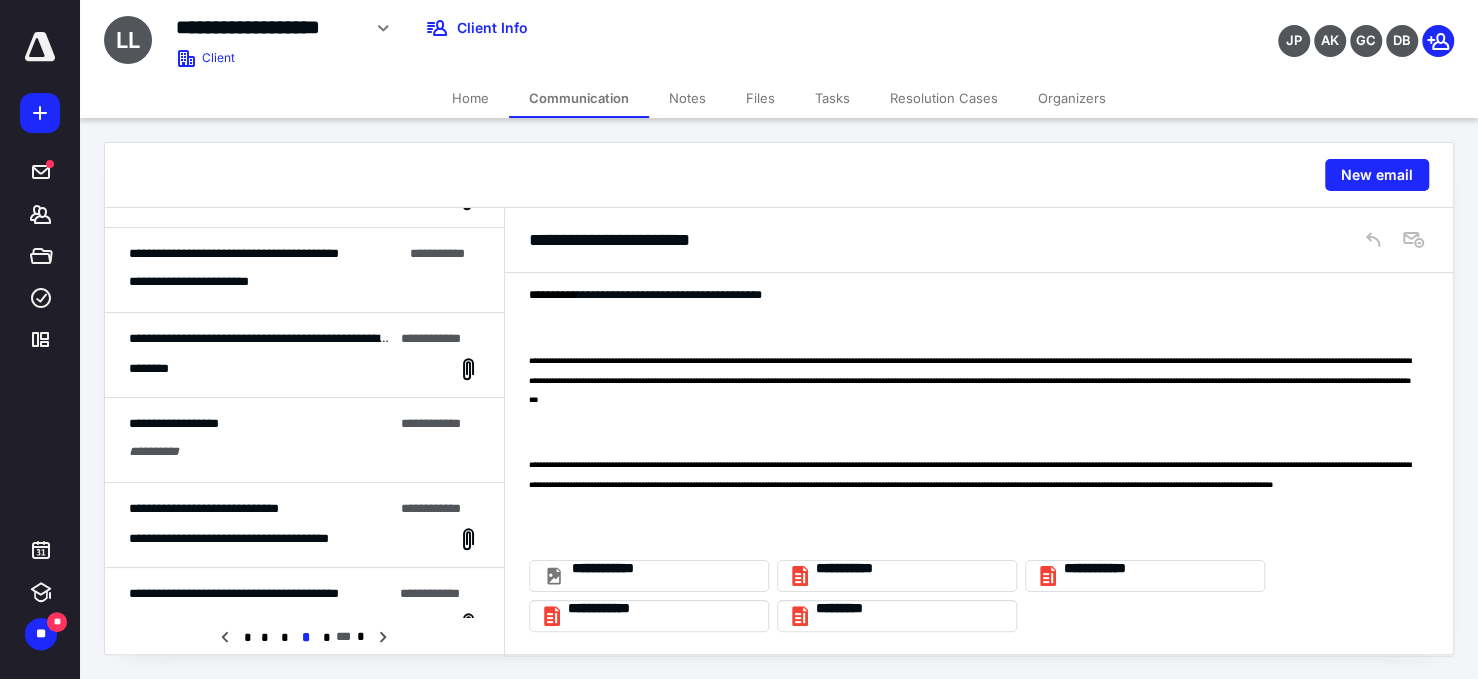 scroll, scrollTop: 1100, scrollLeft: 0, axis: vertical 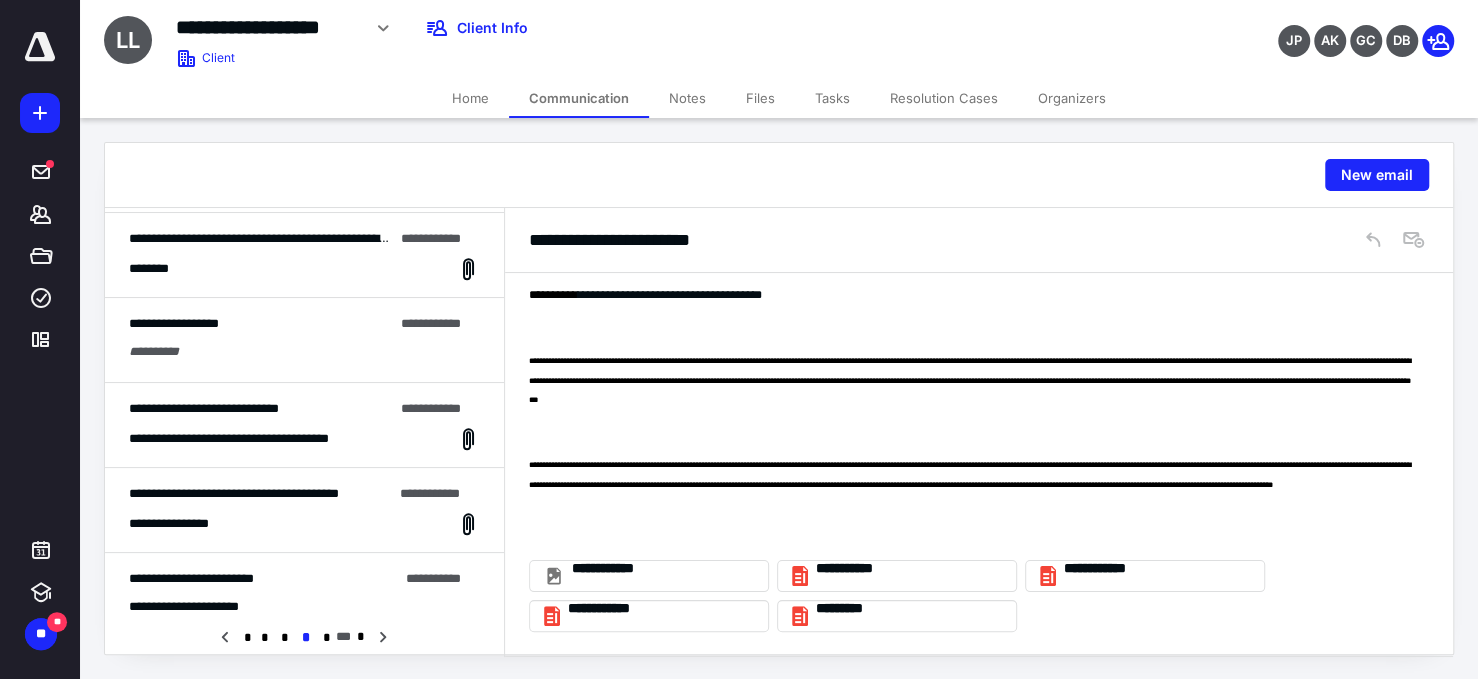 click on "**********" at bounding box center (304, 510) 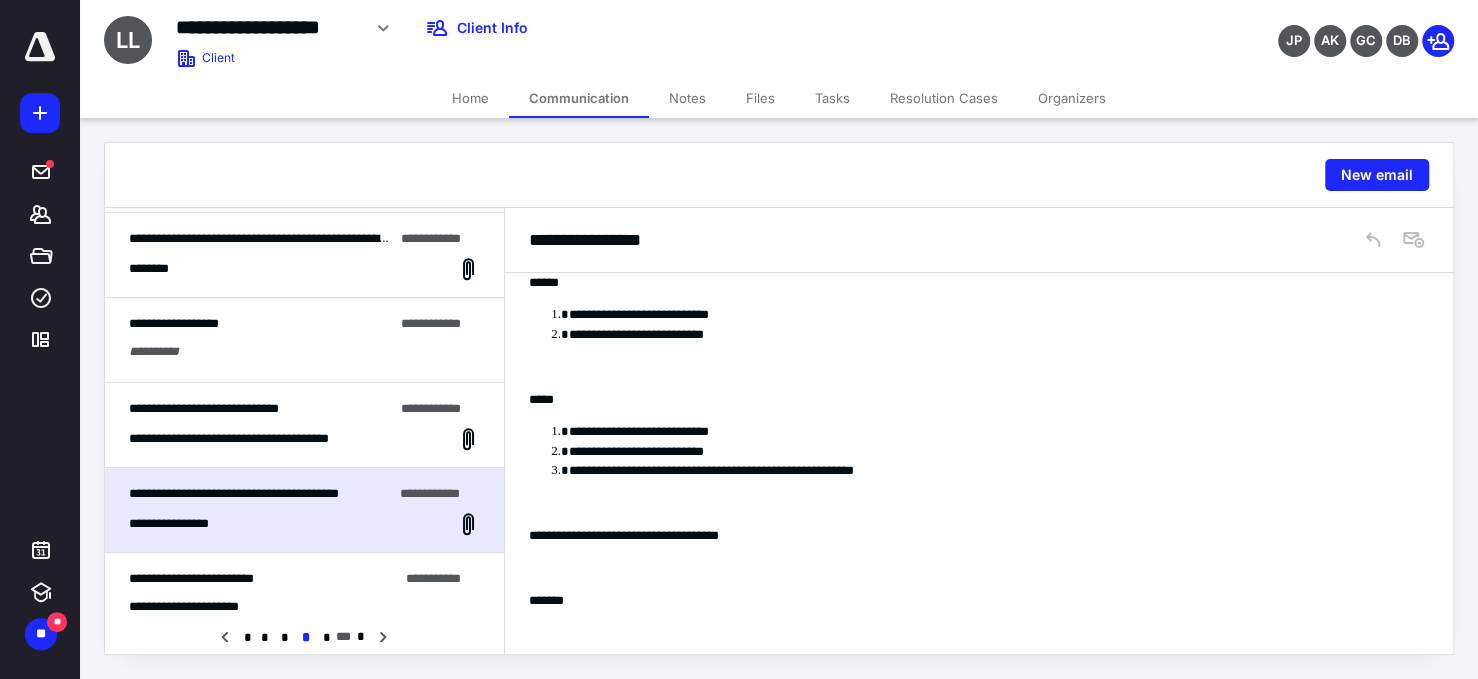 scroll, scrollTop: 4808, scrollLeft: 0, axis: vertical 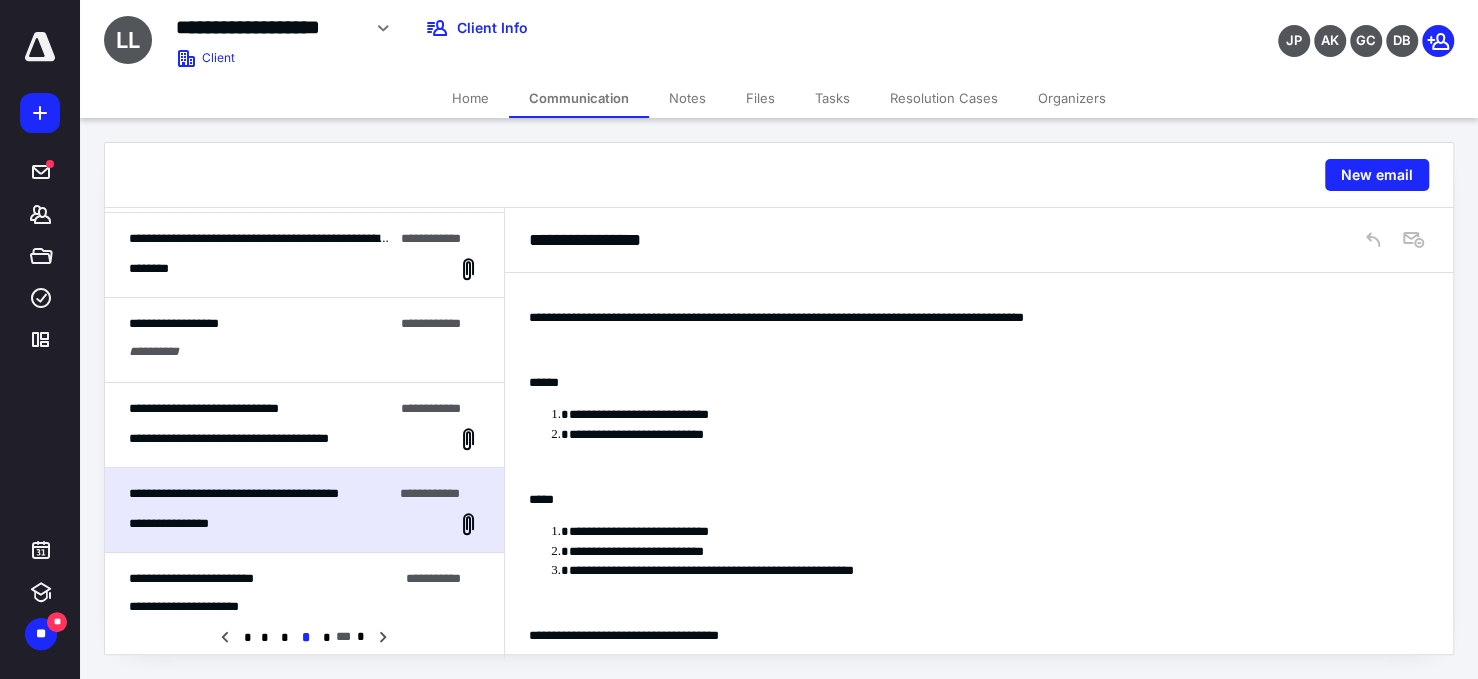 click on "**********" at bounding box center (991, 435) 